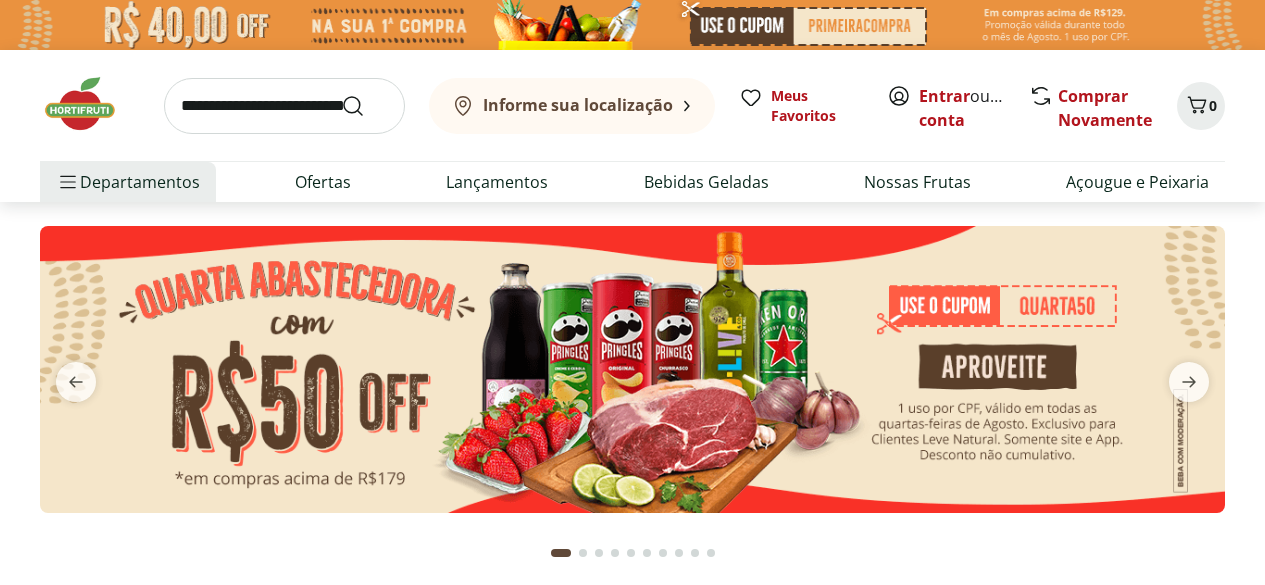 scroll, scrollTop: 0, scrollLeft: 0, axis: both 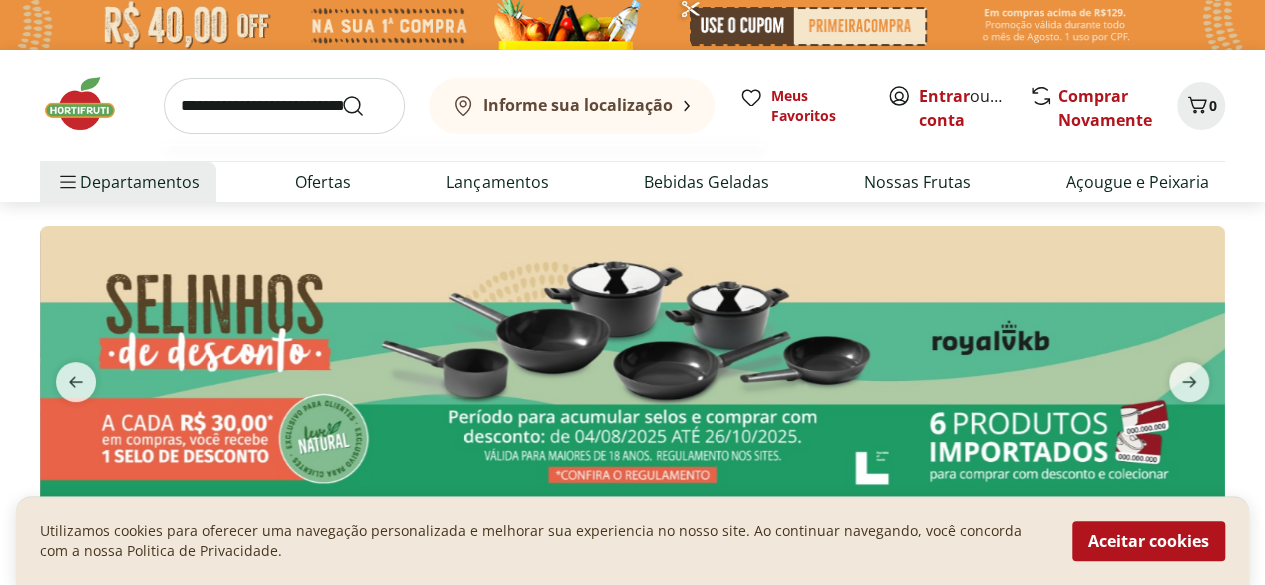 click at bounding box center (284, 106) 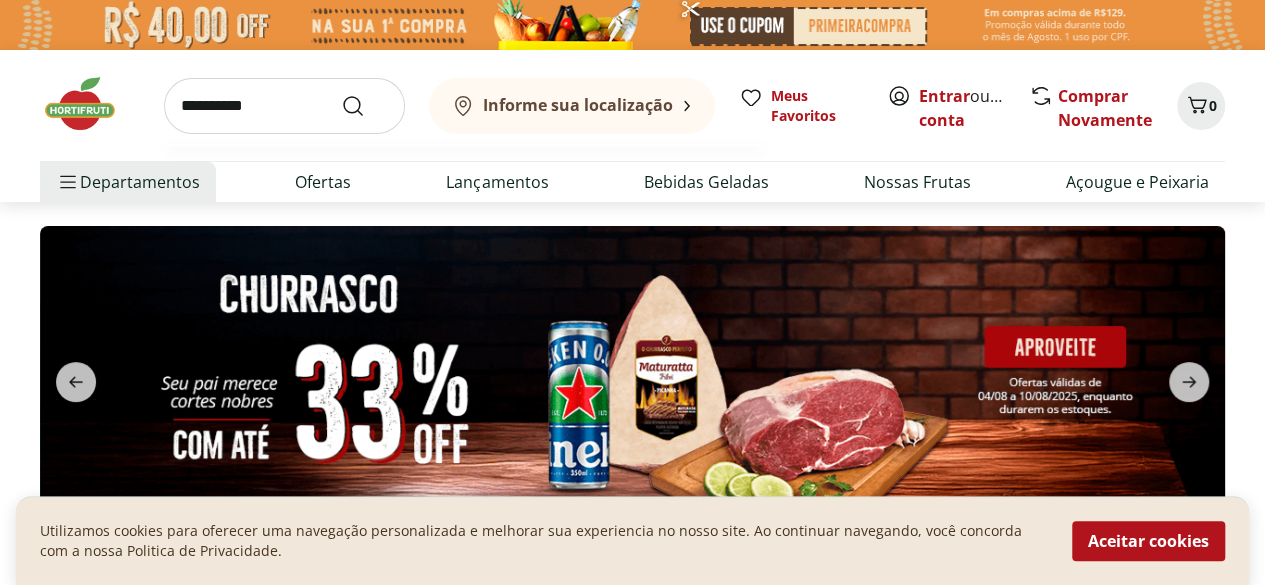 type on "**********" 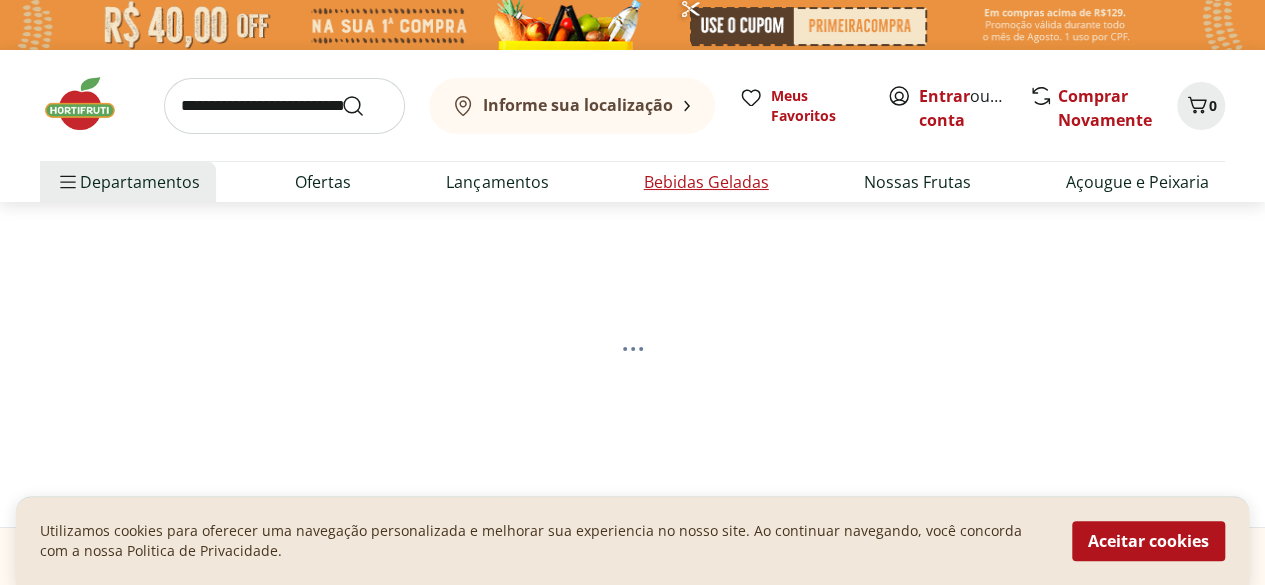 select on "**********" 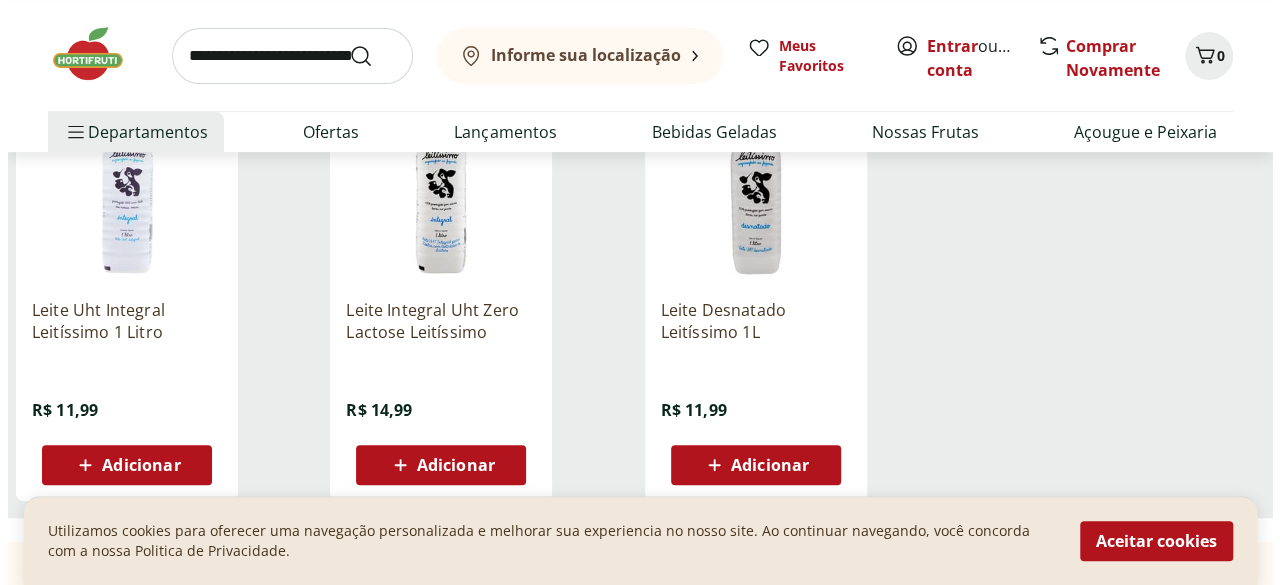 scroll, scrollTop: 334, scrollLeft: 0, axis: vertical 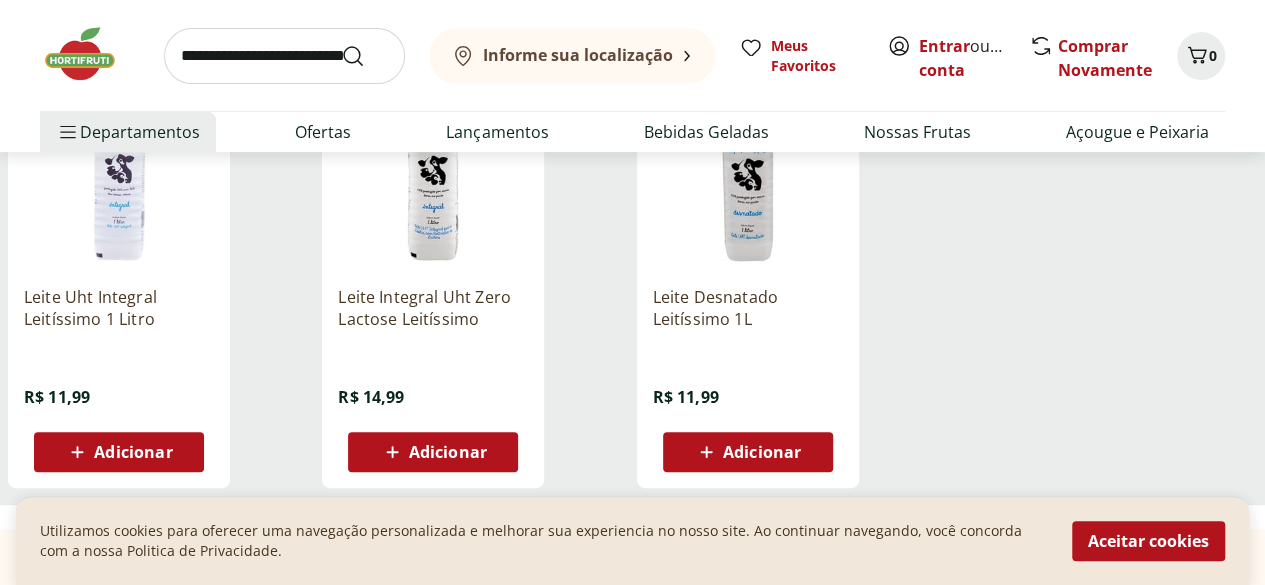 click on "Adicionar" at bounding box center (133, 452) 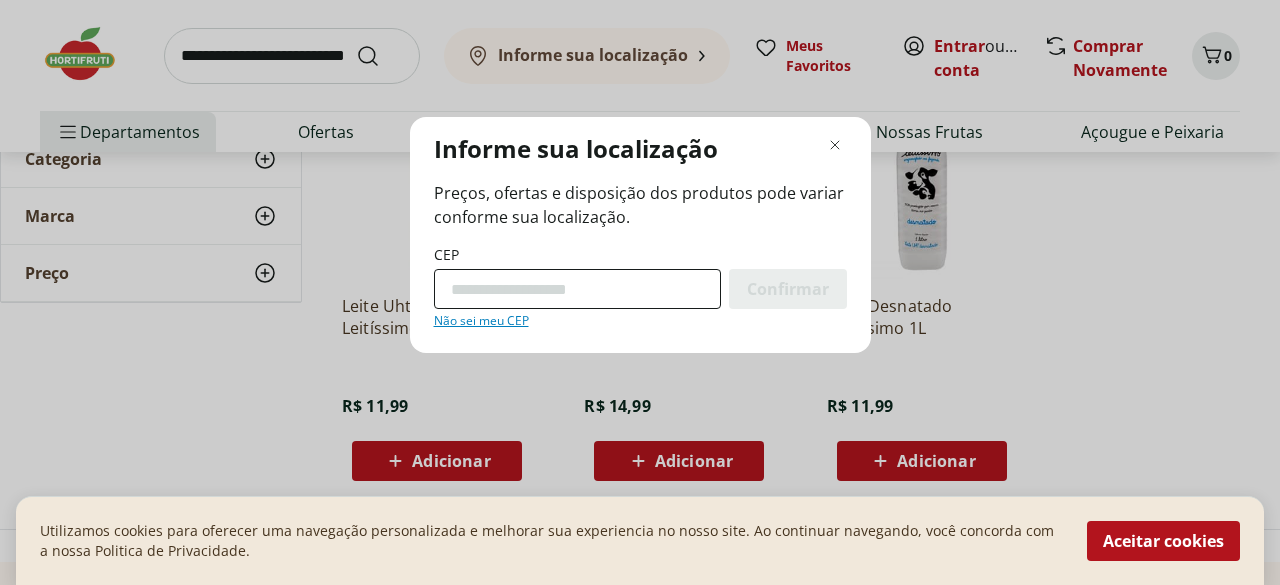 click on "CEP" at bounding box center (577, 289) 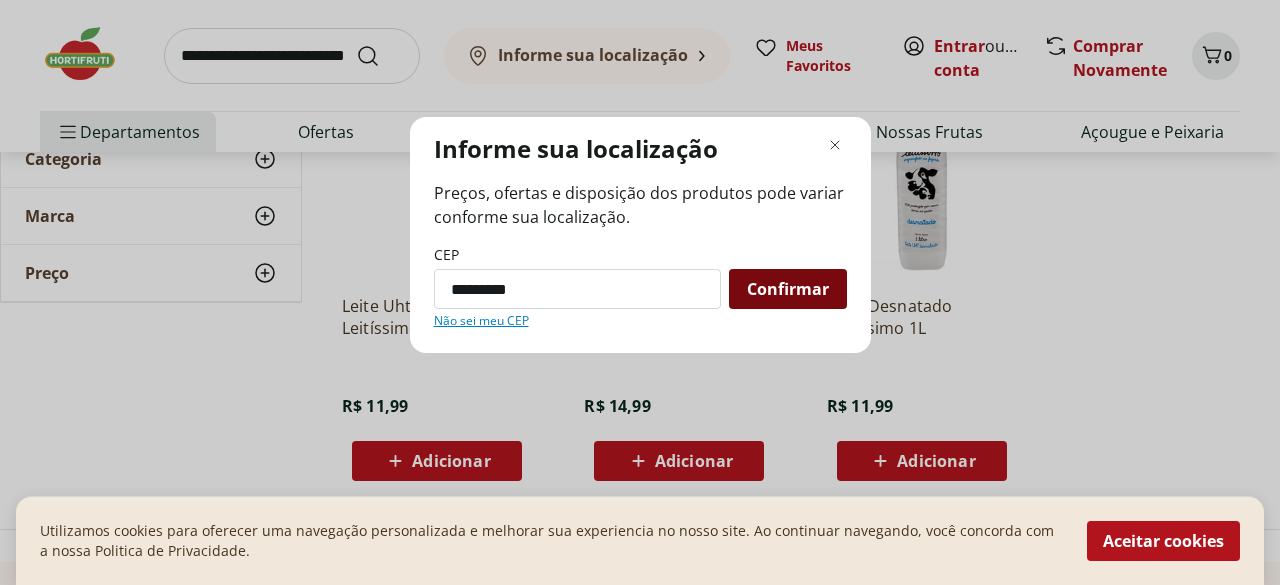 type on "*********" 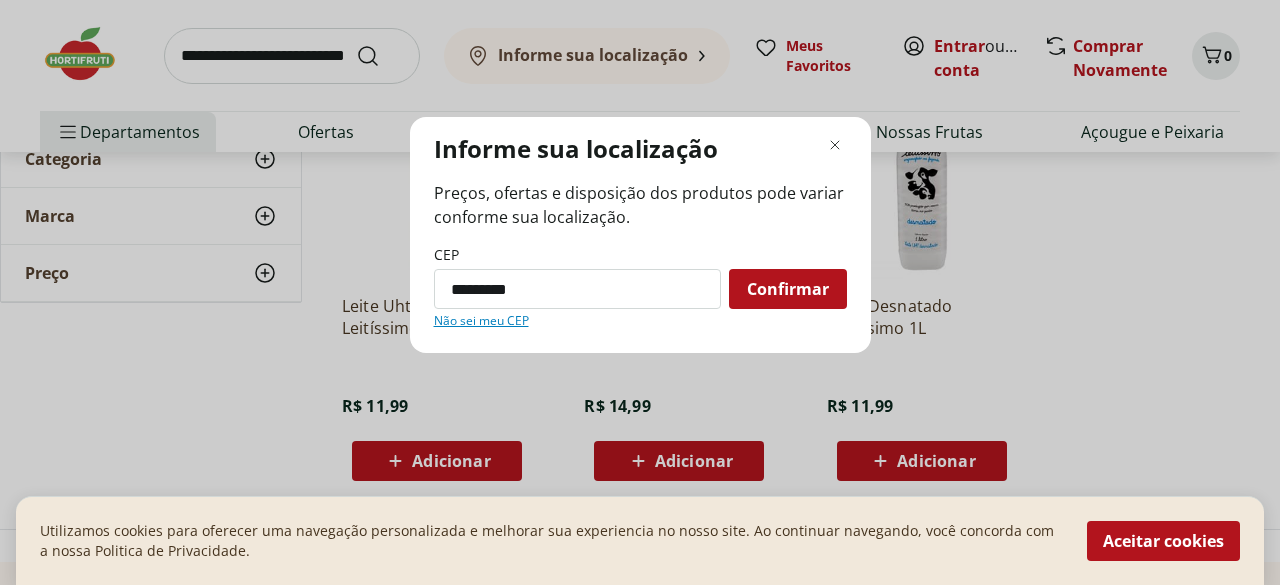 click on "Confirmar" at bounding box center [788, 289] 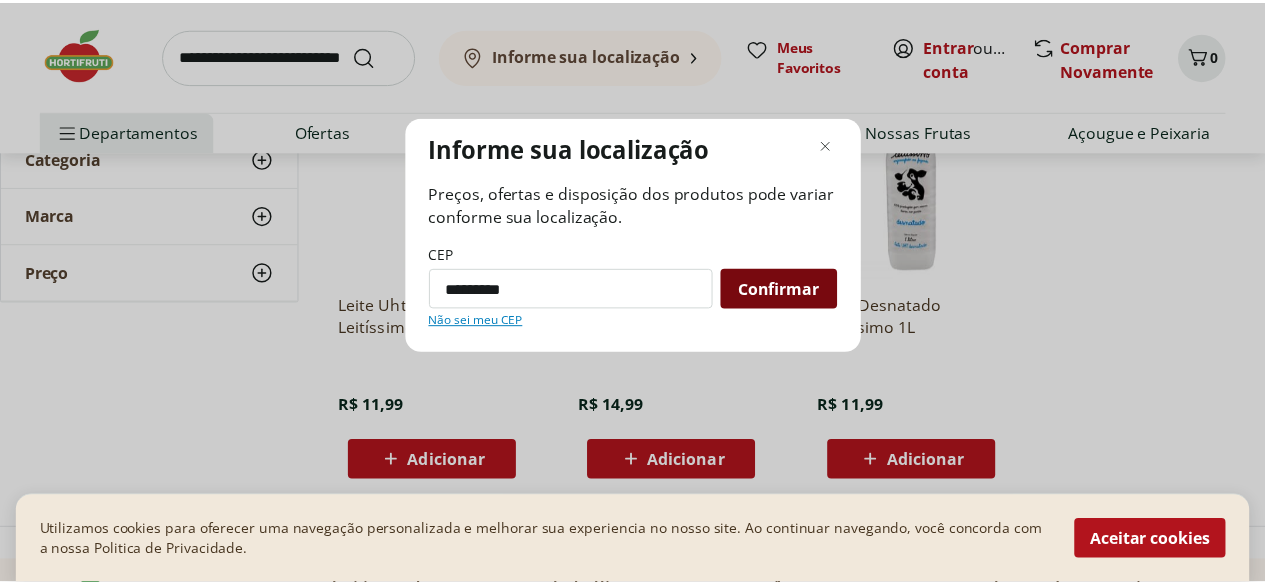 scroll, scrollTop: 132, scrollLeft: 0, axis: vertical 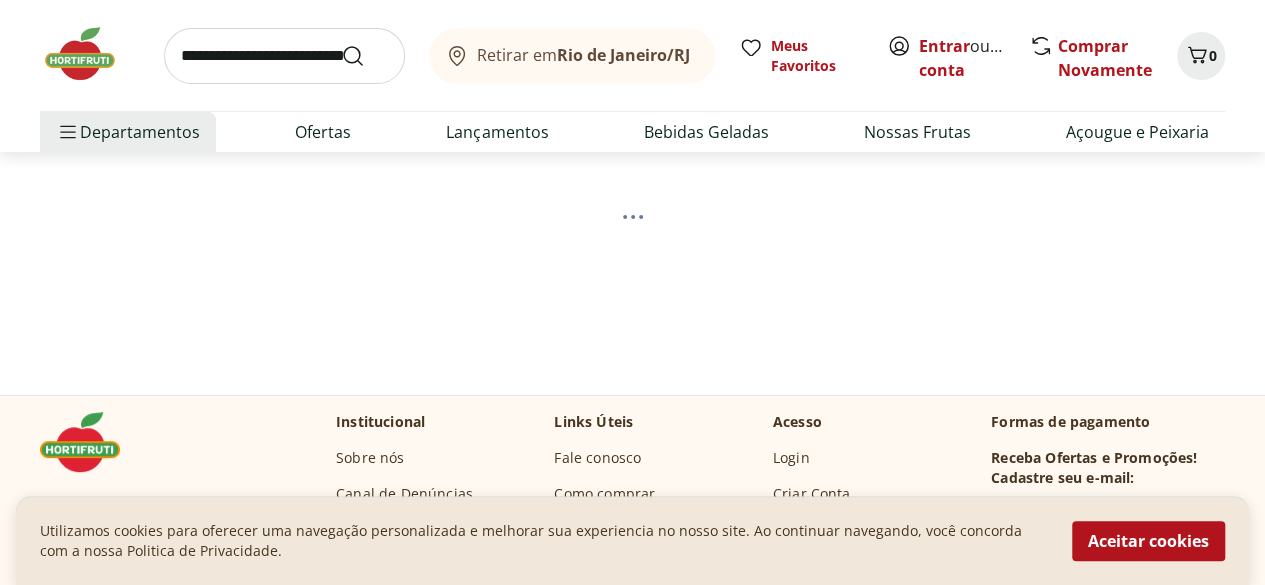 select on "**********" 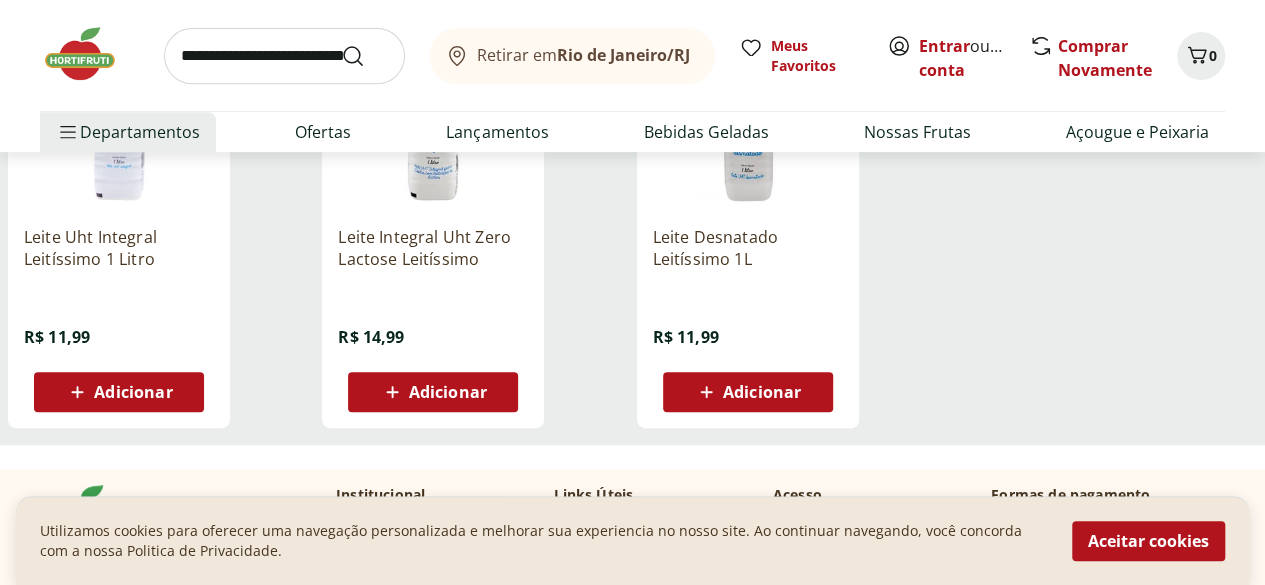 scroll, scrollTop: 401, scrollLeft: 0, axis: vertical 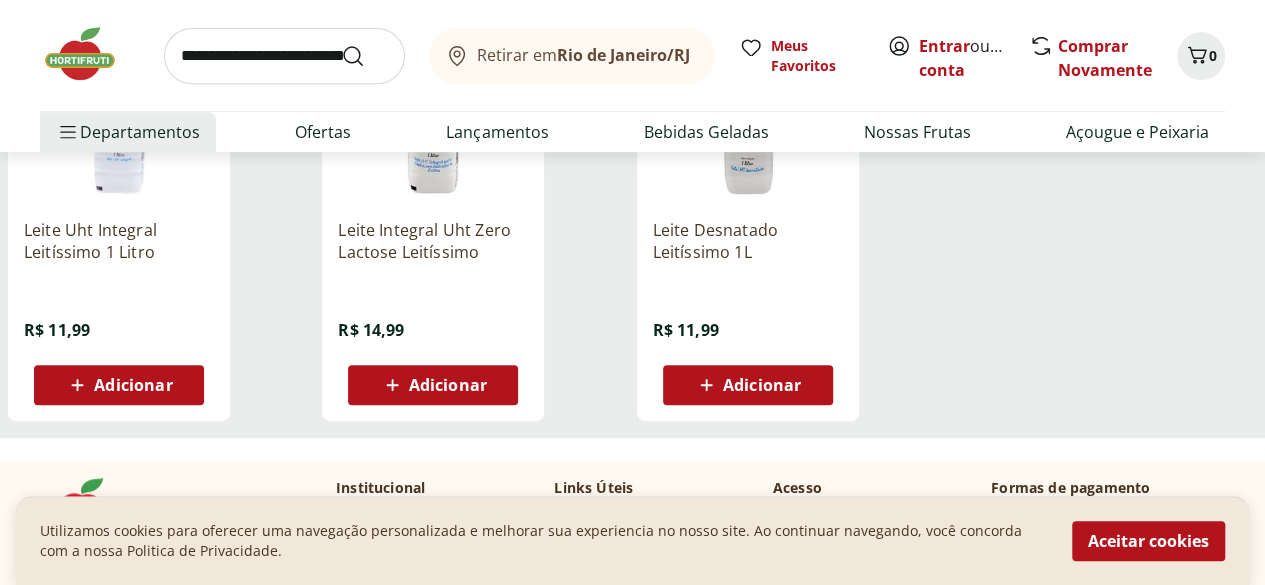 click on "Adicionar" at bounding box center (133, 385) 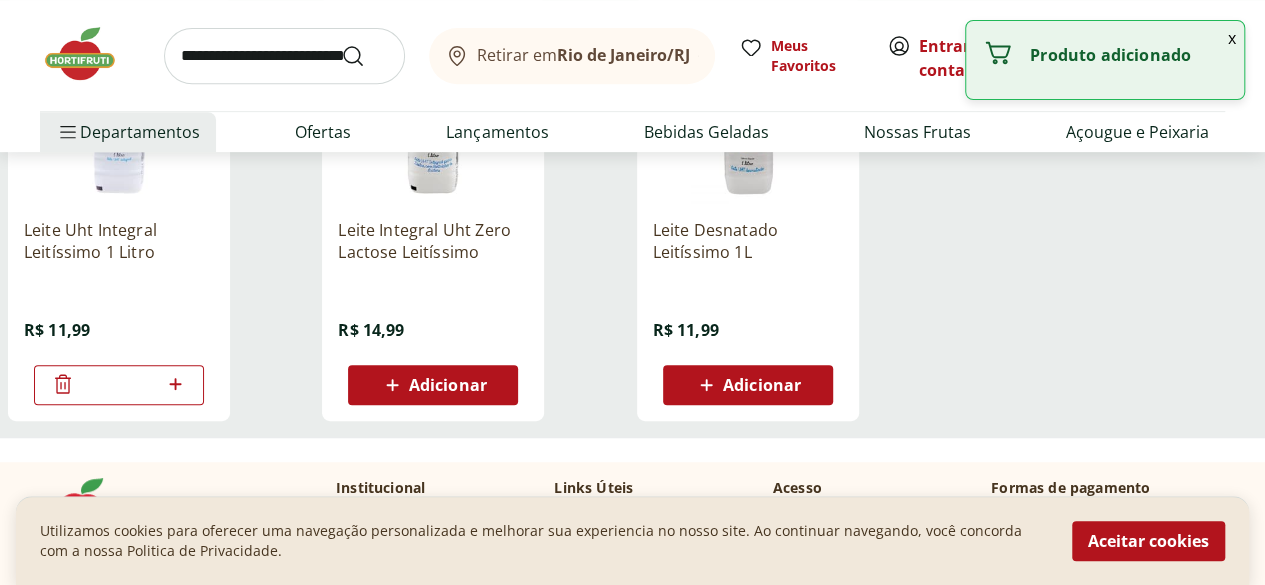 click 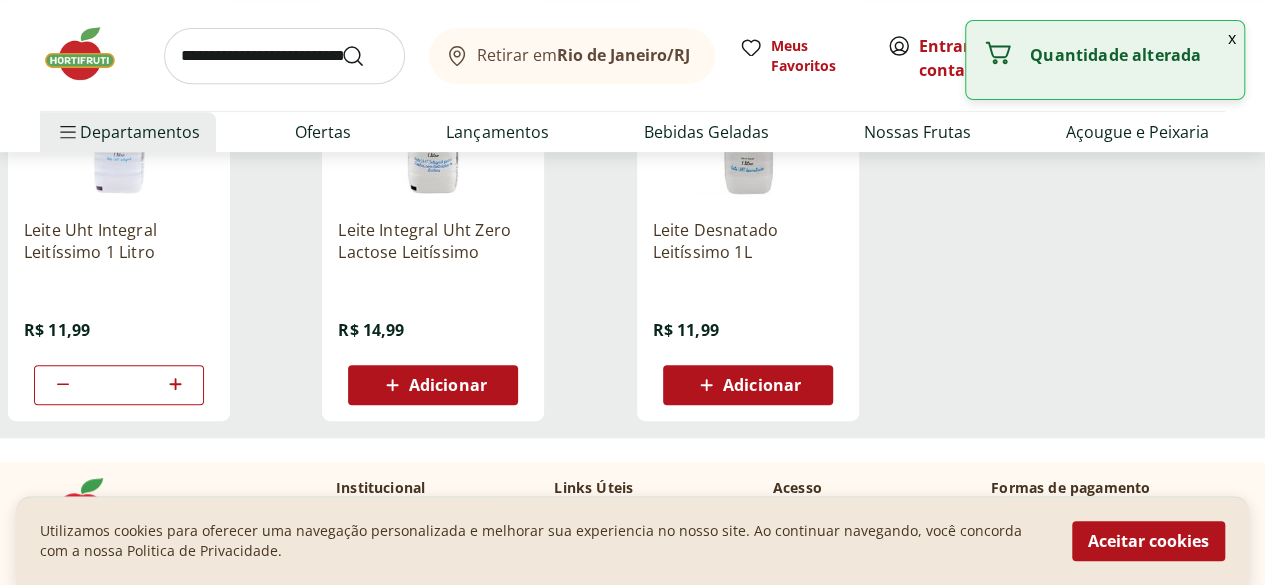 click 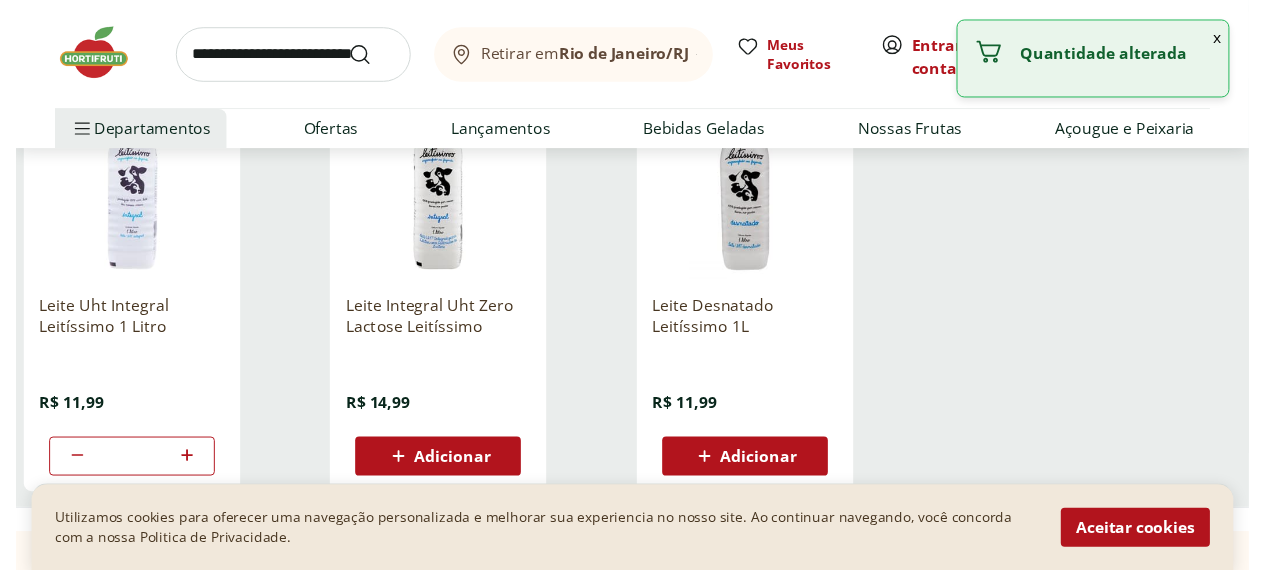 scroll, scrollTop: 0, scrollLeft: 0, axis: both 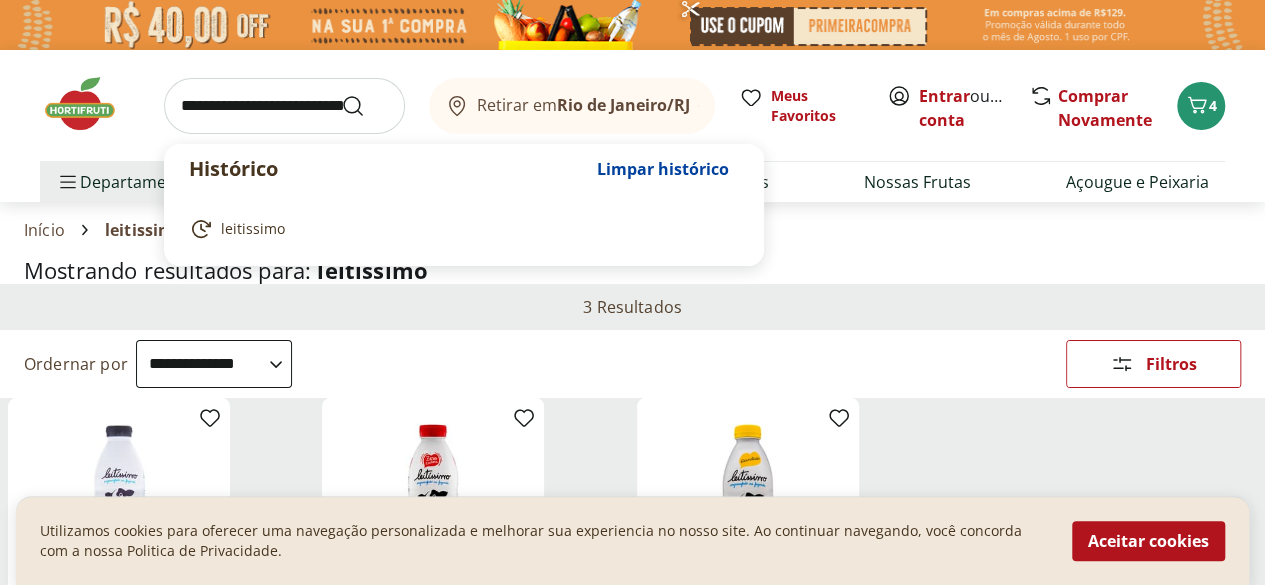 click at bounding box center [284, 106] 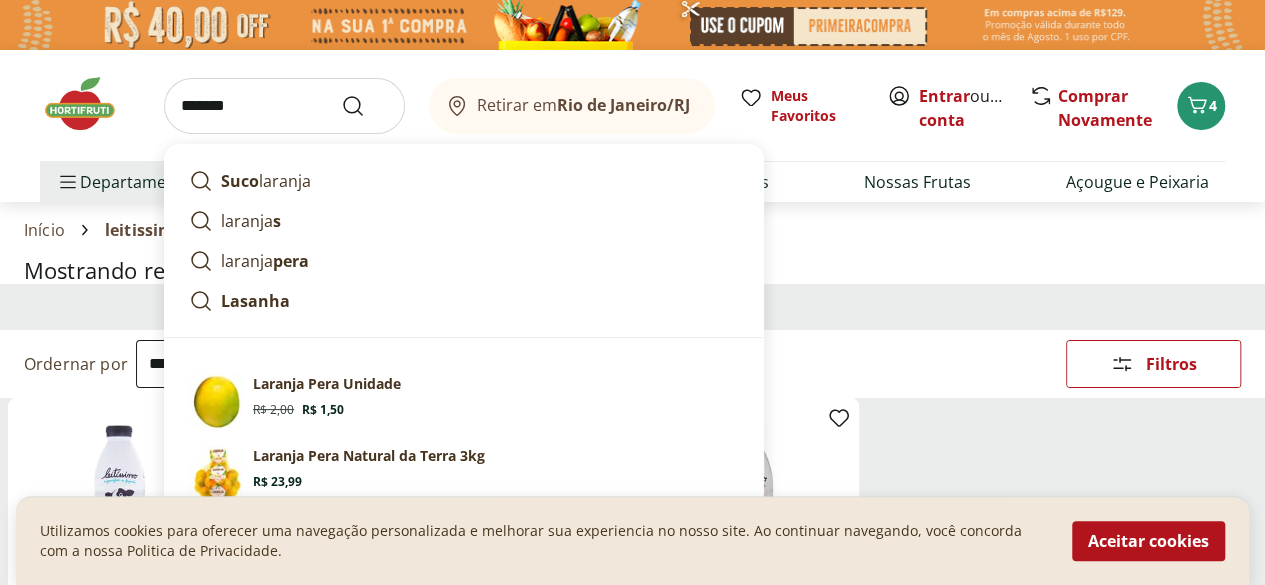type on "*******" 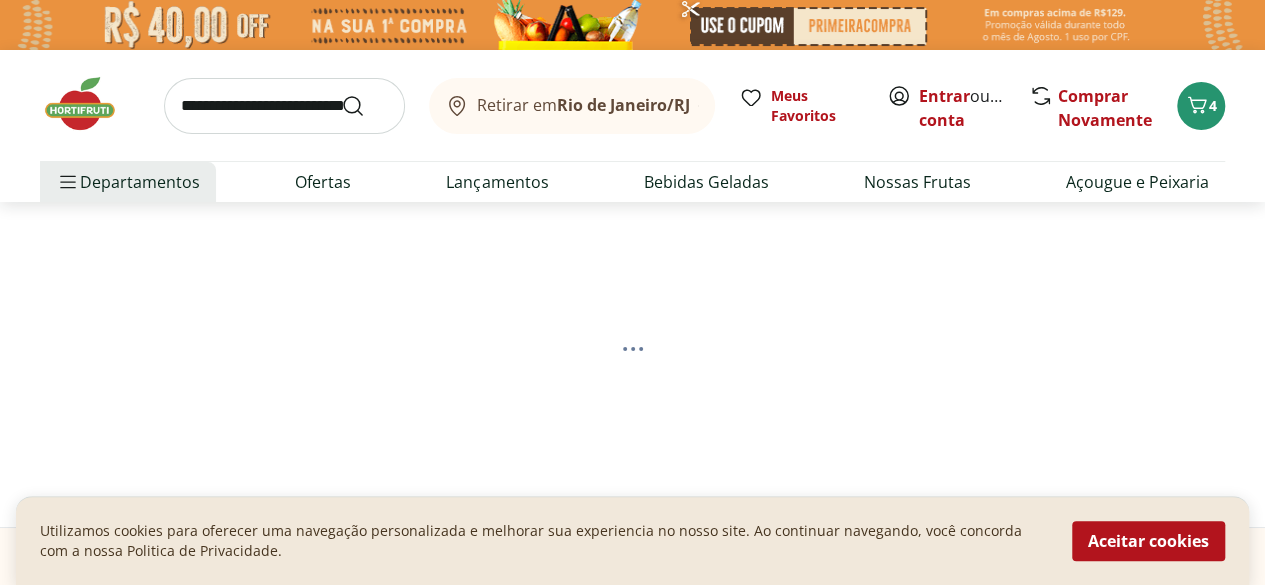 select on "**********" 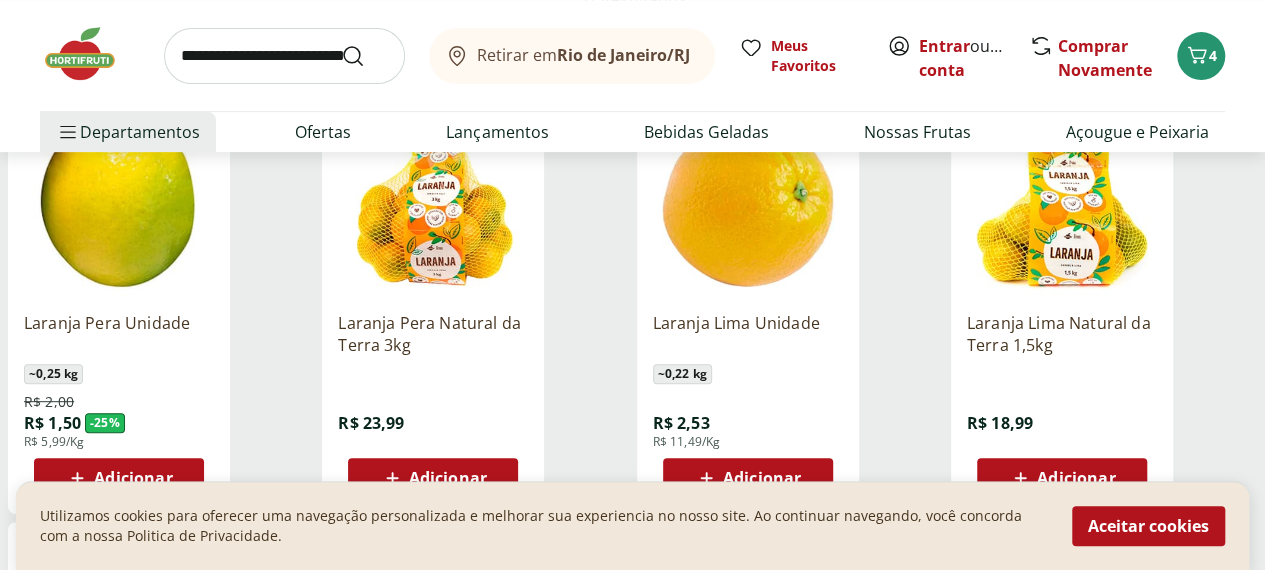 scroll, scrollTop: 360, scrollLeft: 0, axis: vertical 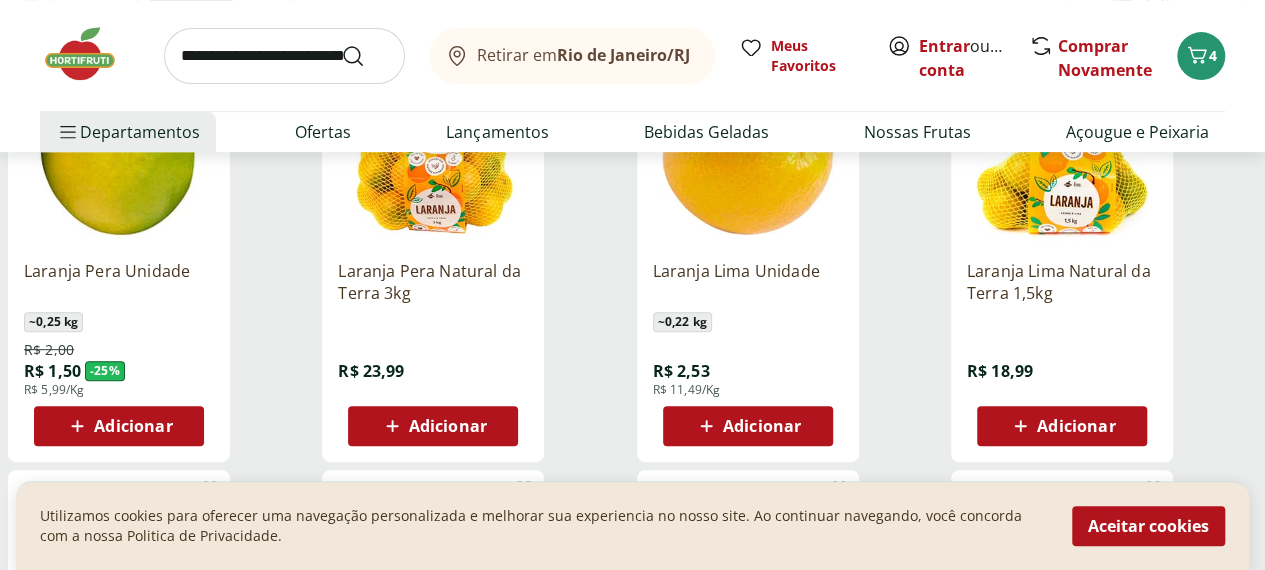 click on "Adicionar" at bounding box center [448, 426] 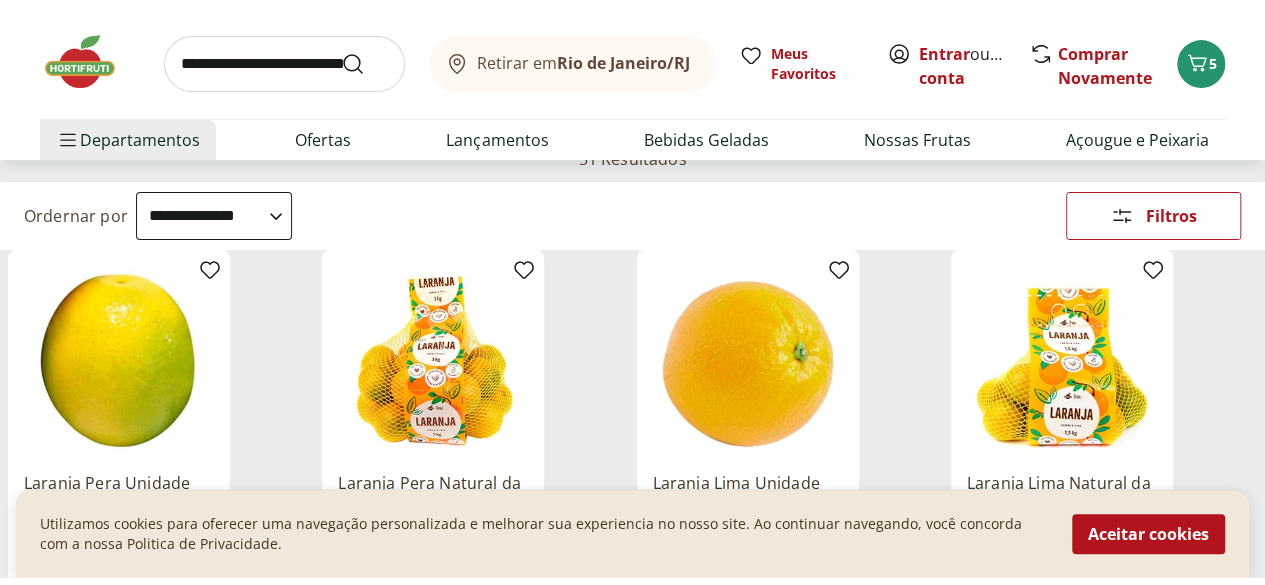 scroll, scrollTop: 0, scrollLeft: 0, axis: both 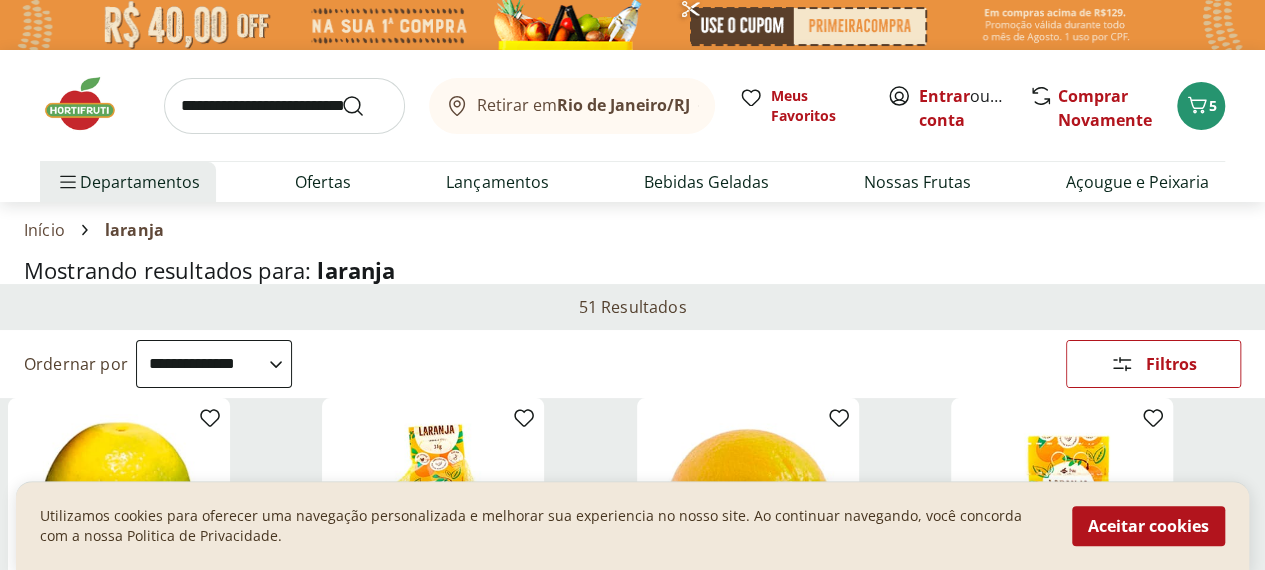 click at bounding box center [632, 25] 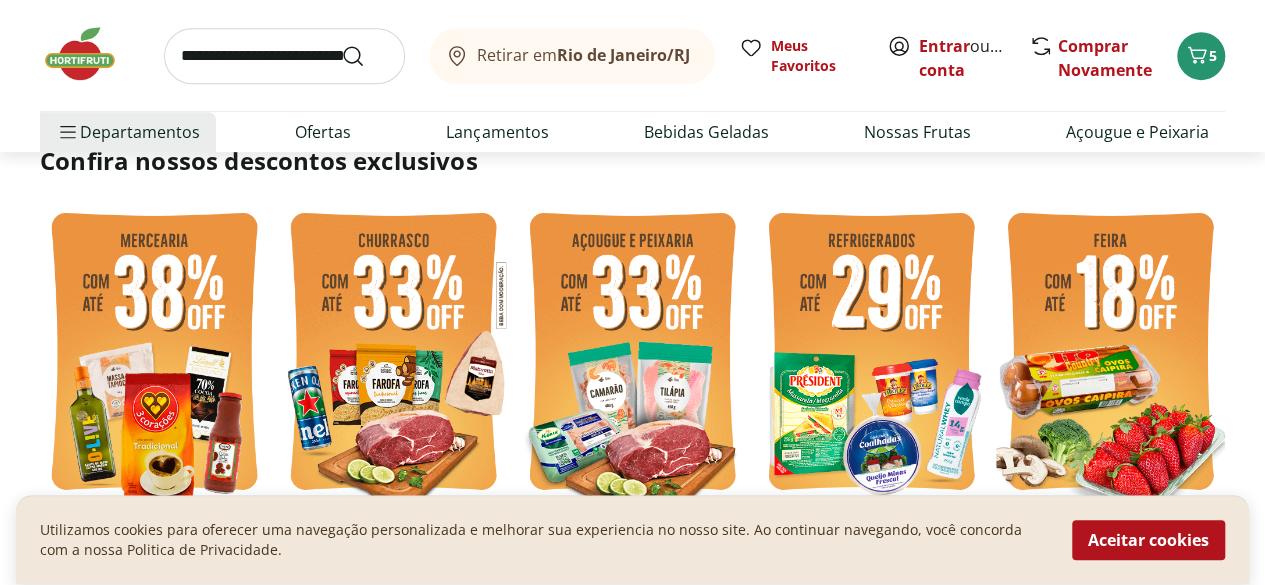 scroll, scrollTop: 521, scrollLeft: 0, axis: vertical 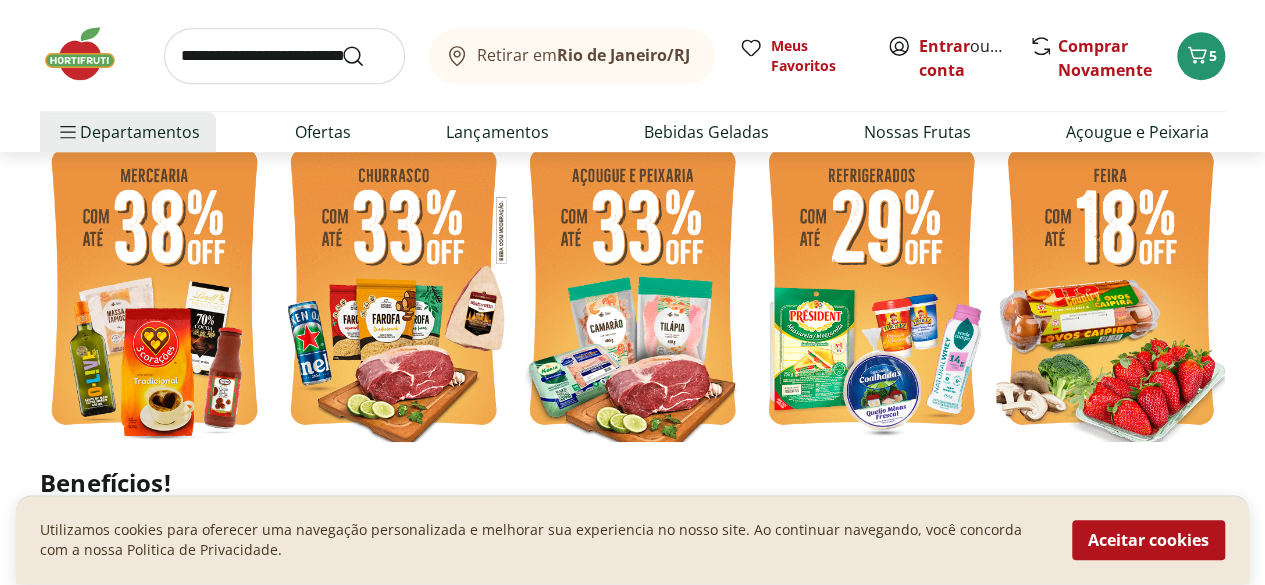 click at bounding box center (154, 289) 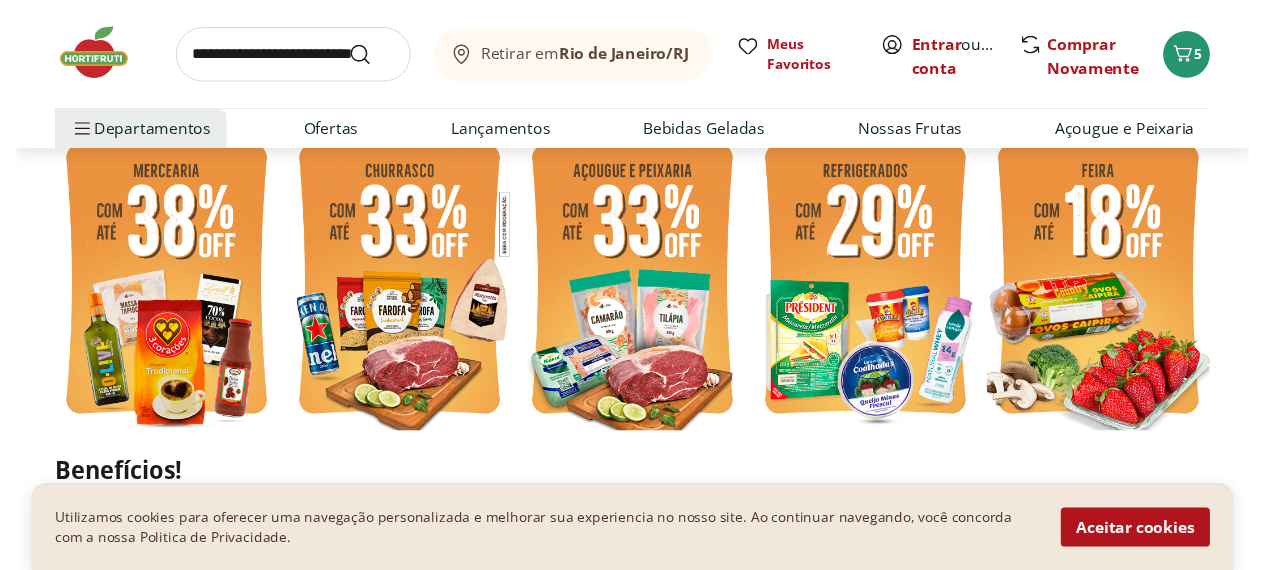 scroll, scrollTop: 0, scrollLeft: 0, axis: both 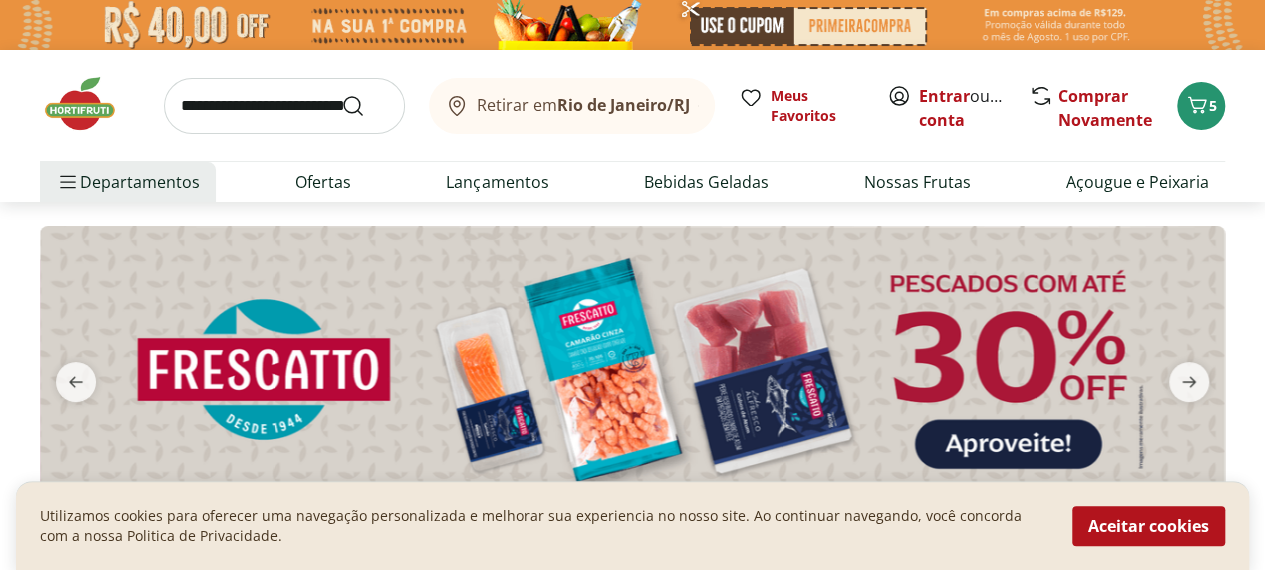 select on "**********" 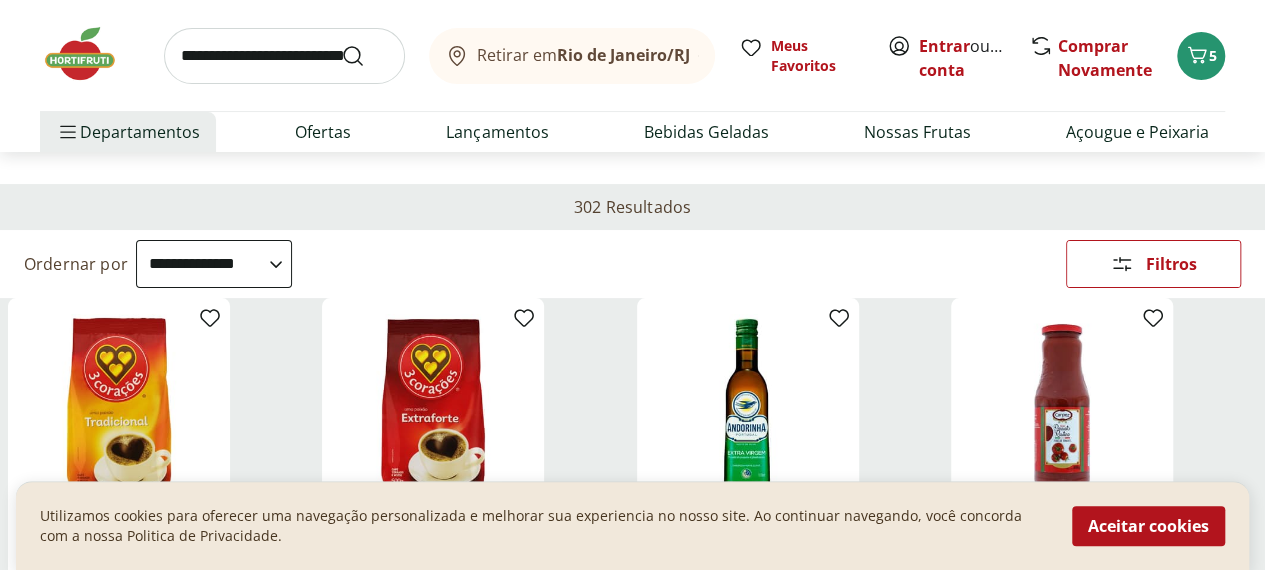 scroll, scrollTop: 0, scrollLeft: 0, axis: both 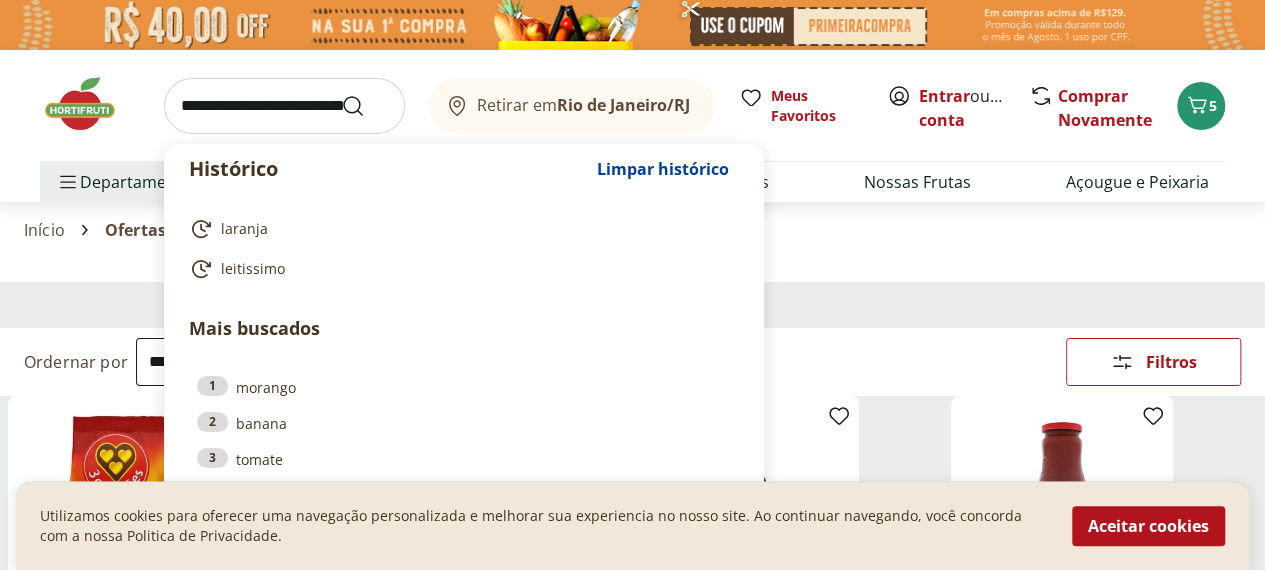 click at bounding box center (284, 106) 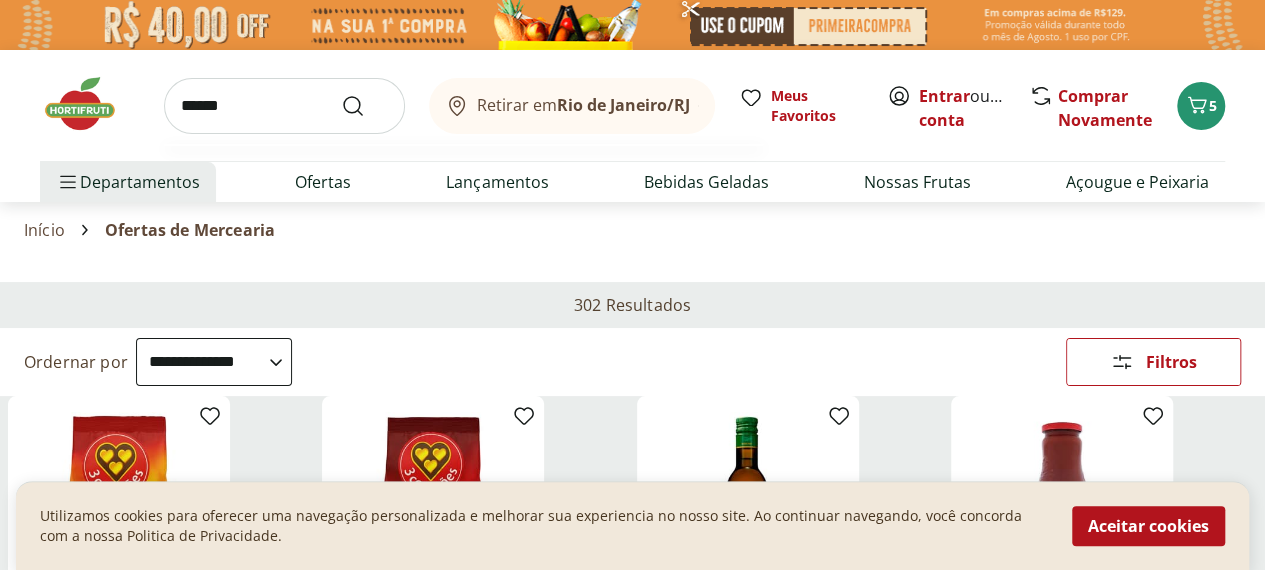 type on "******" 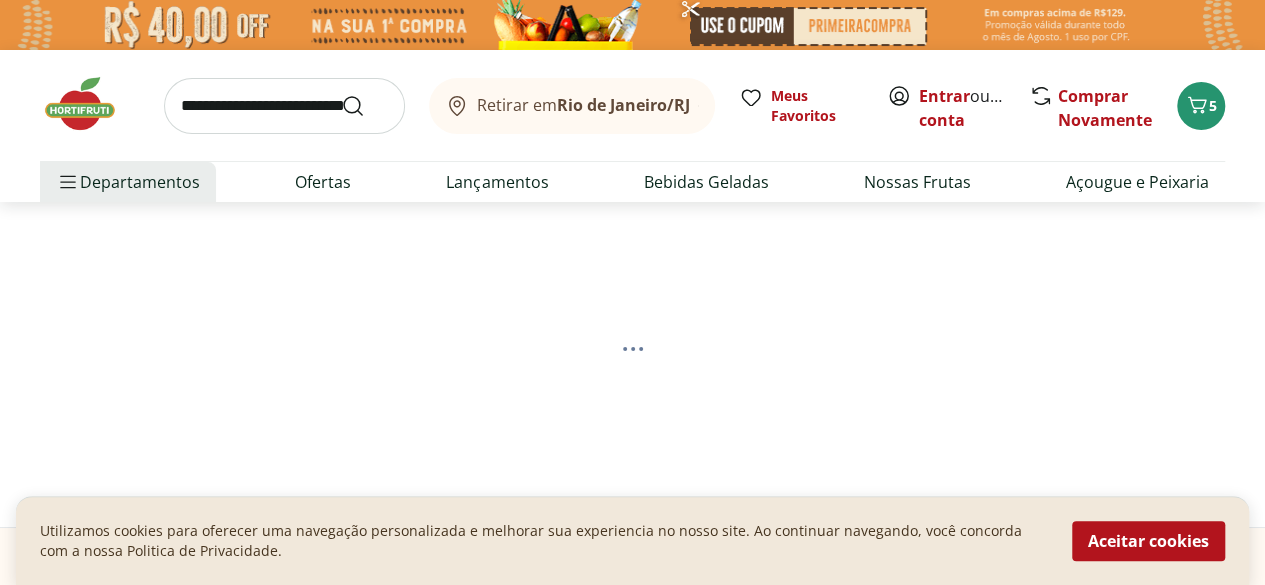 select on "**********" 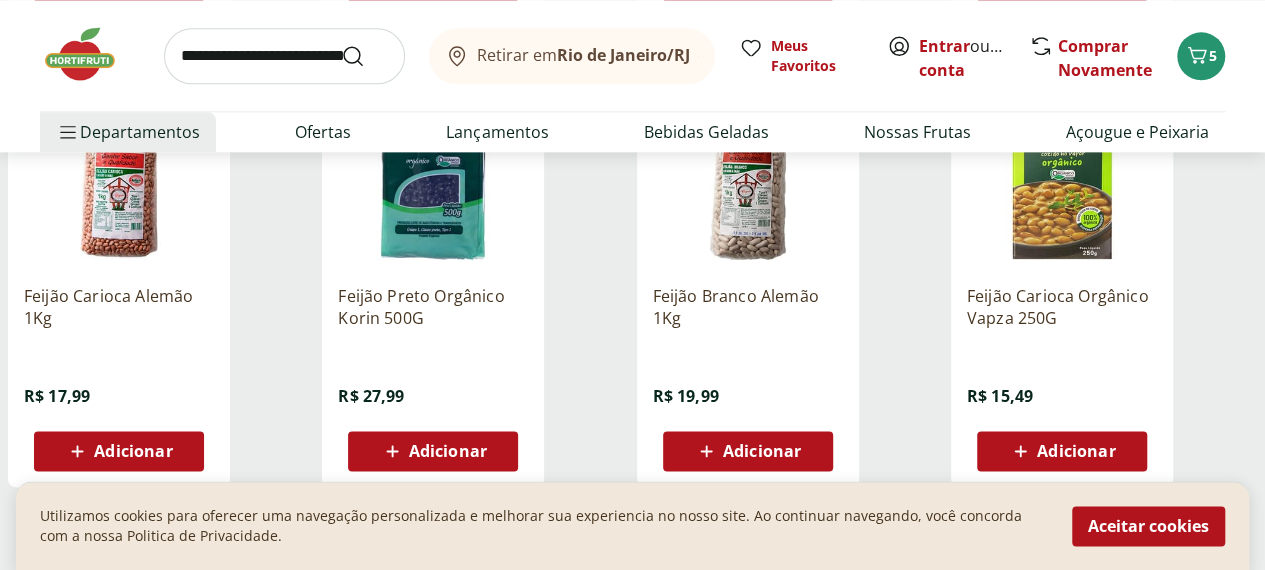 scroll, scrollTop: 1322, scrollLeft: 0, axis: vertical 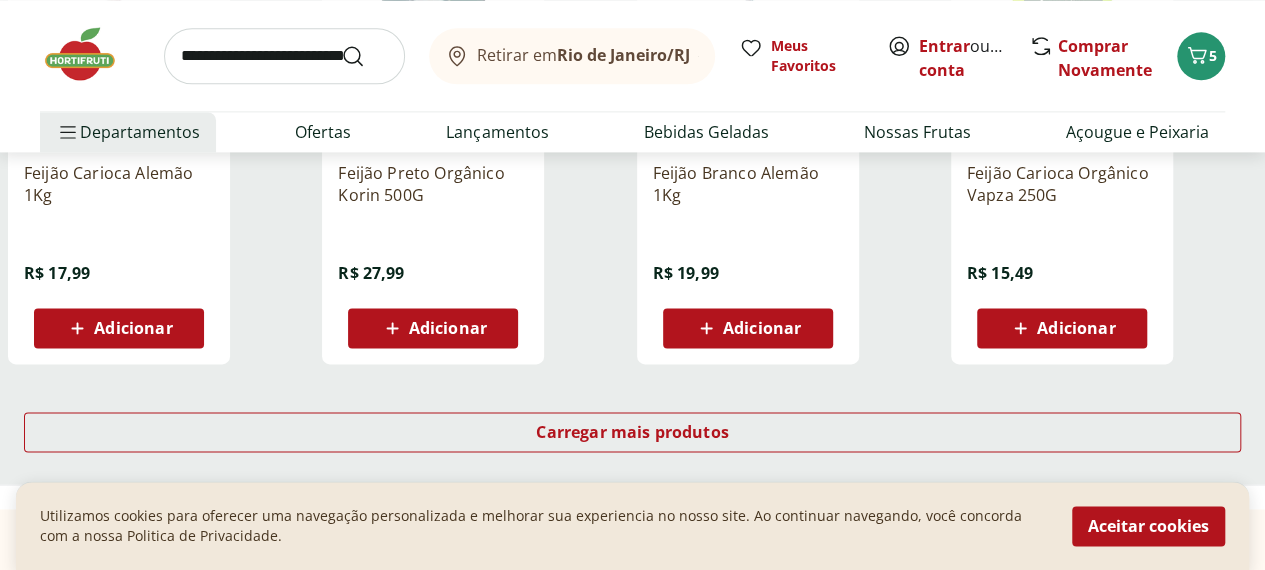 click on "Adicionar" at bounding box center (119, 328) 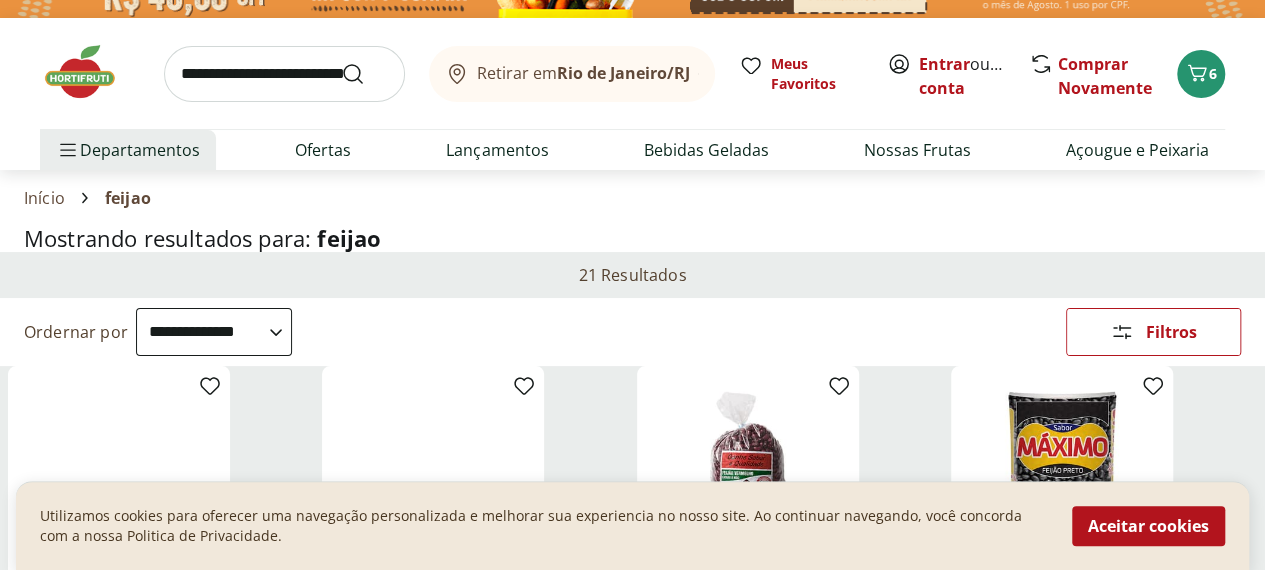 scroll, scrollTop: 1, scrollLeft: 0, axis: vertical 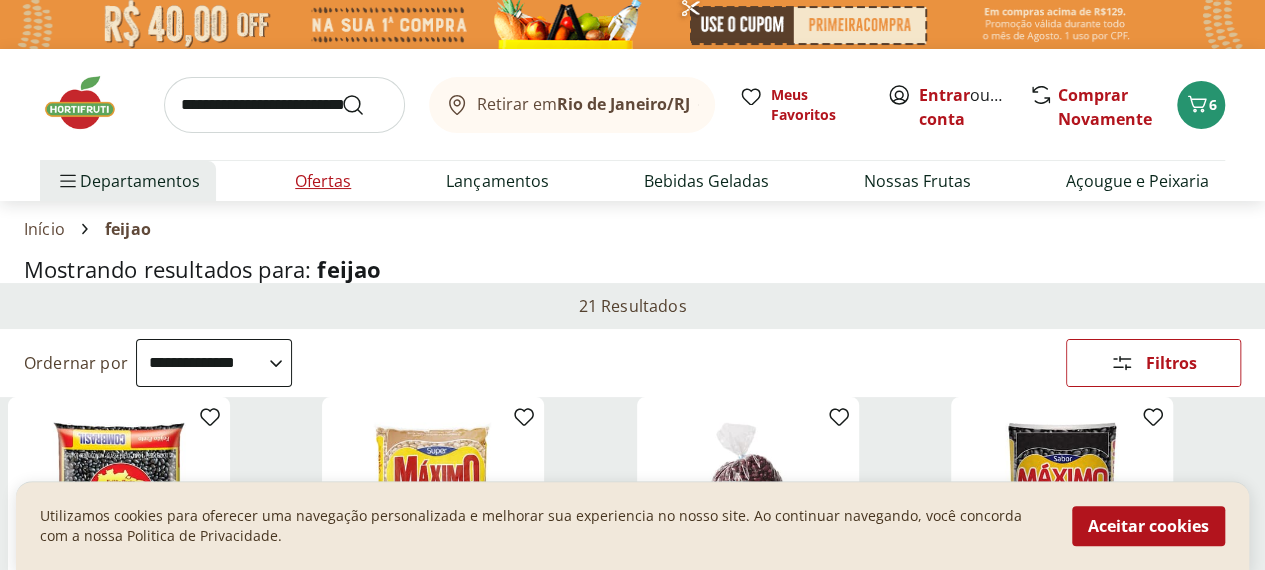 drag, startPoint x: 1274, startPoint y: 257, endPoint x: 334, endPoint y: 181, distance: 943.0673 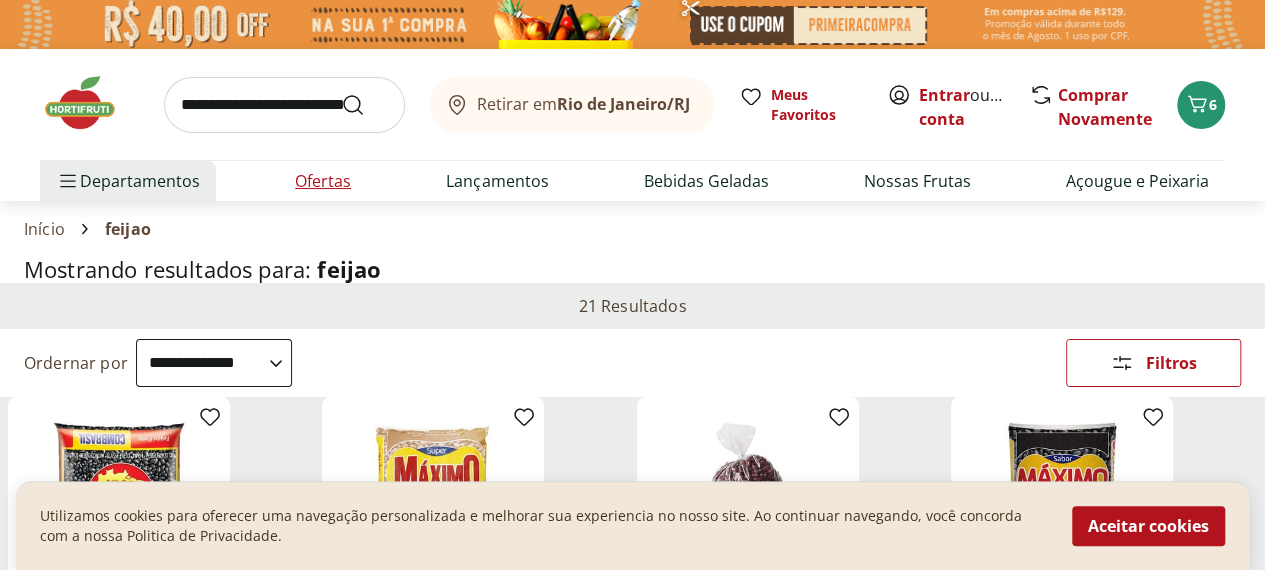 click on "Ofertas" at bounding box center (323, 181) 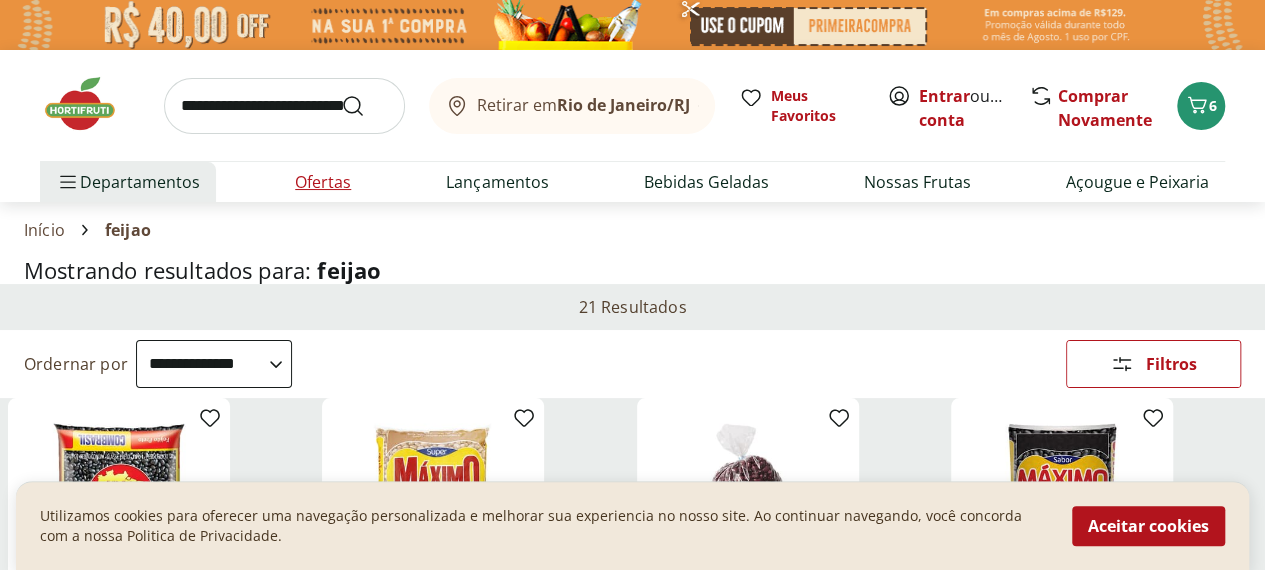 select on "**********" 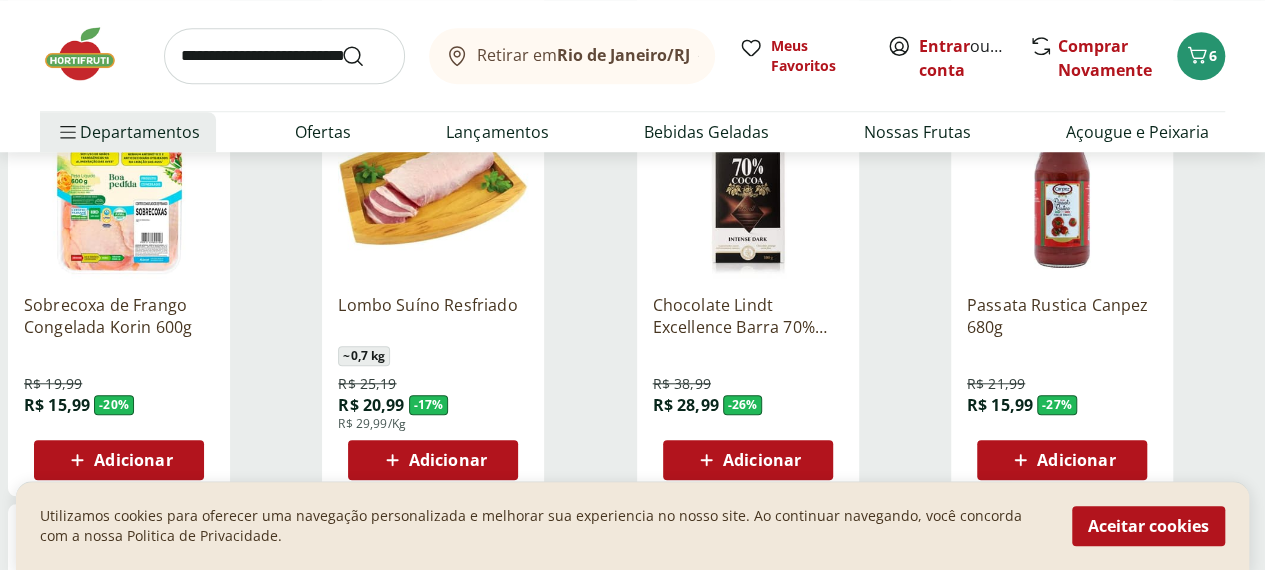 scroll, scrollTop: 760, scrollLeft: 0, axis: vertical 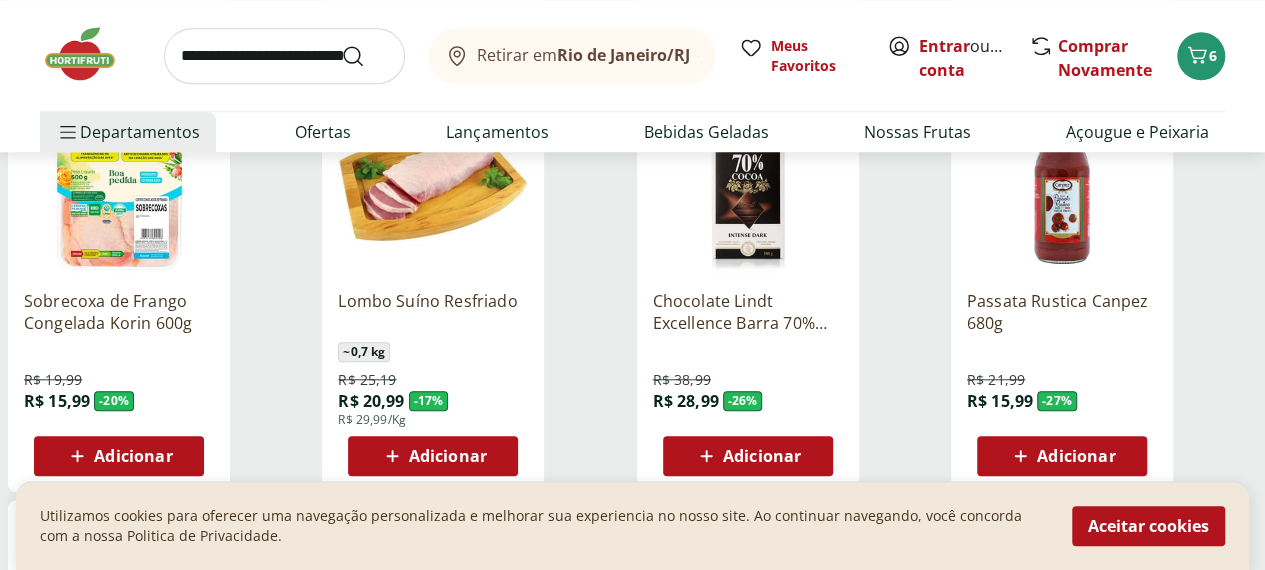 click on "Adicionar" at bounding box center (448, 456) 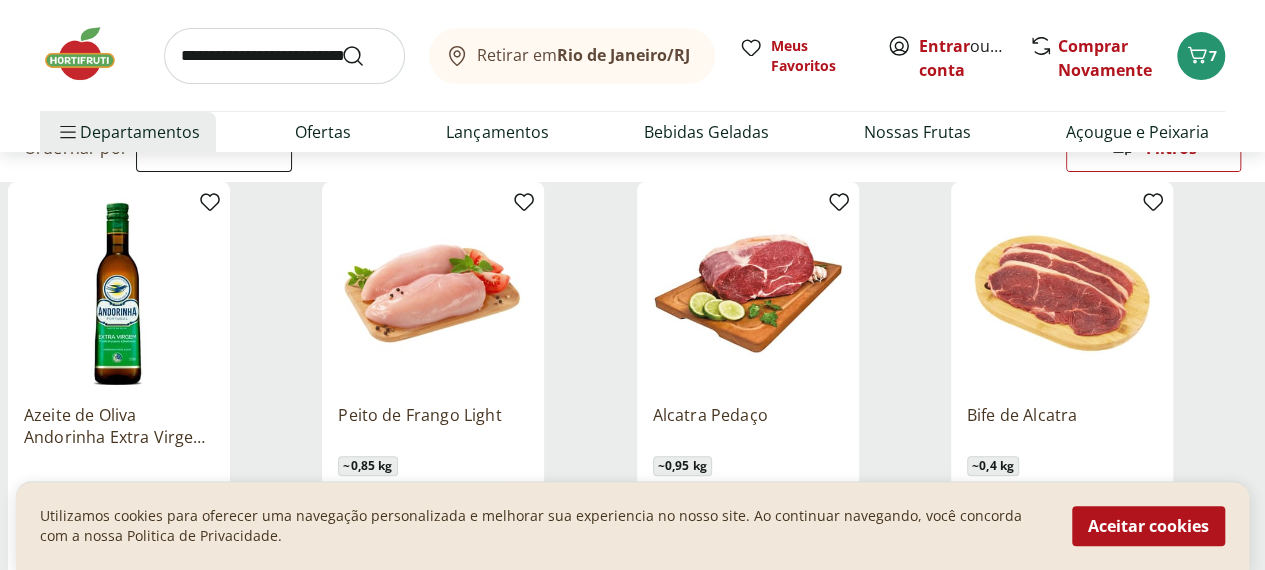 scroll, scrollTop: 101, scrollLeft: 0, axis: vertical 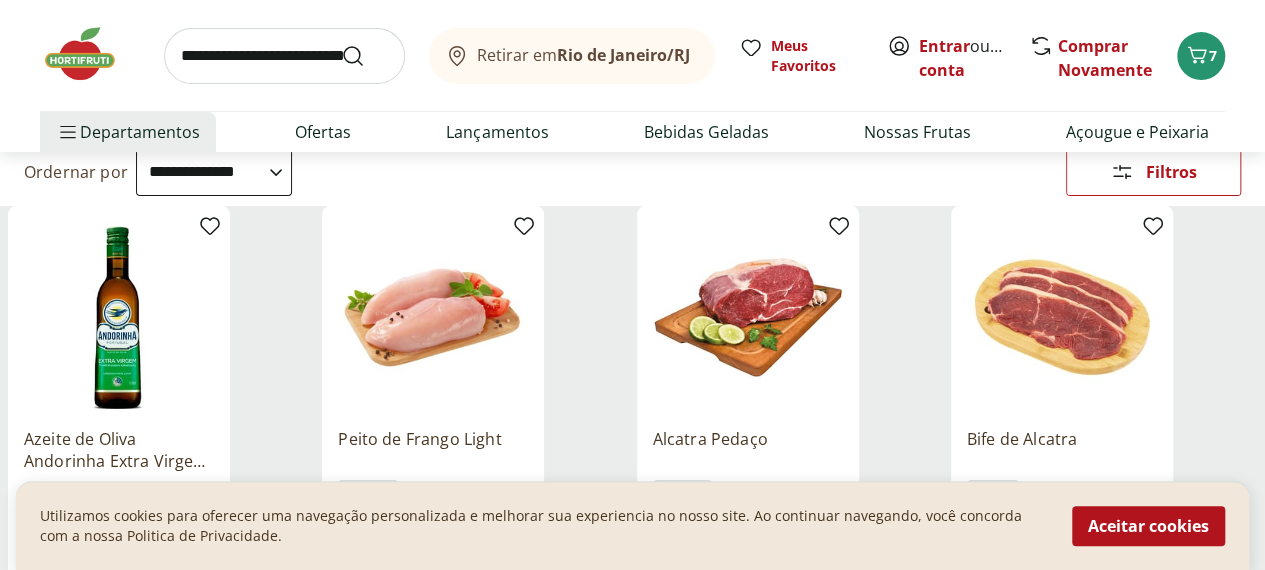click 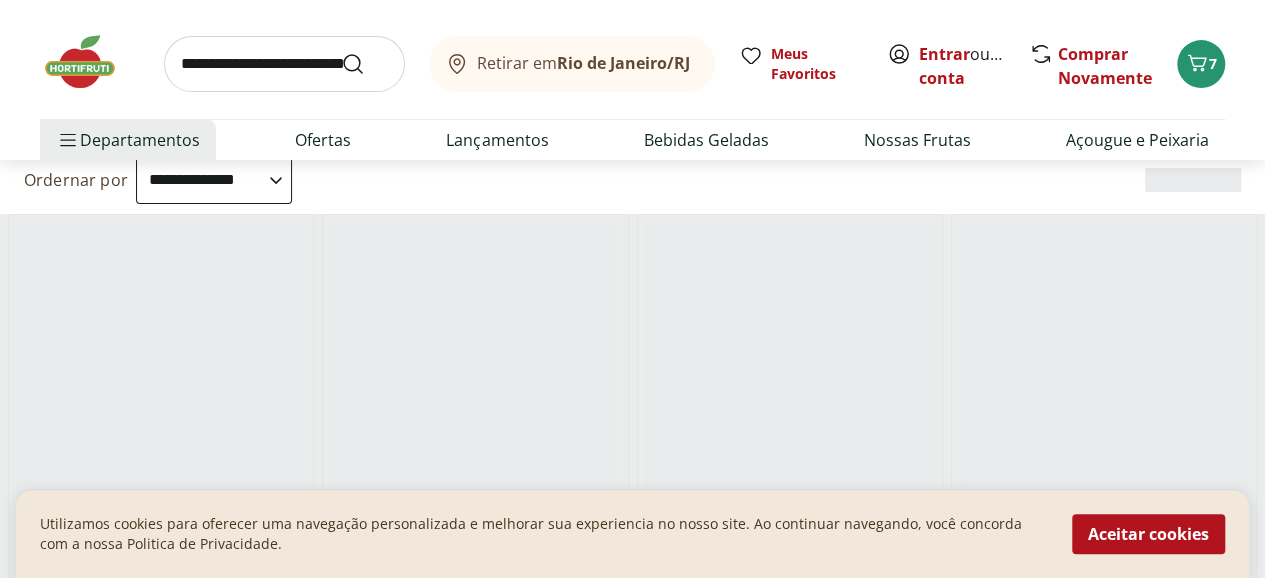 scroll, scrollTop: 0, scrollLeft: 0, axis: both 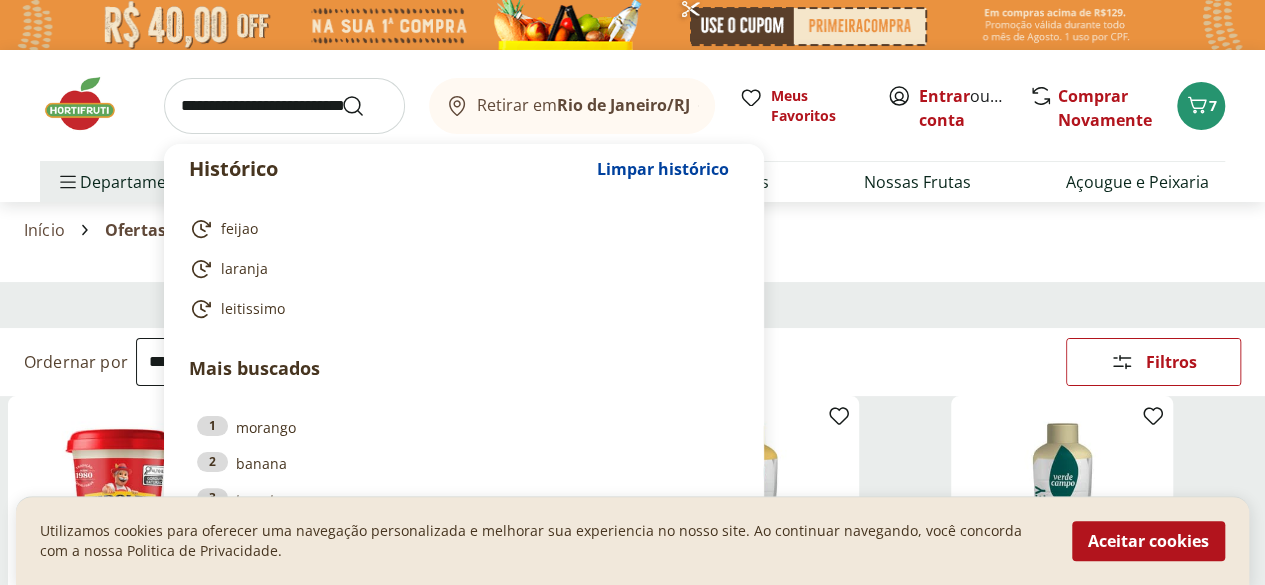 click at bounding box center (284, 106) 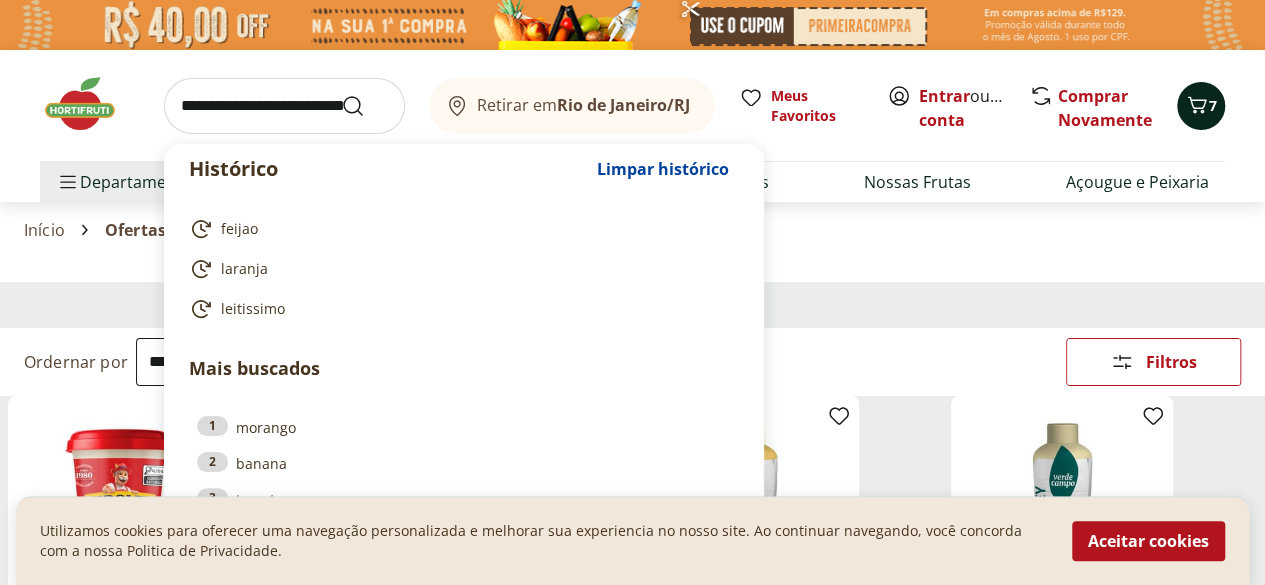 click 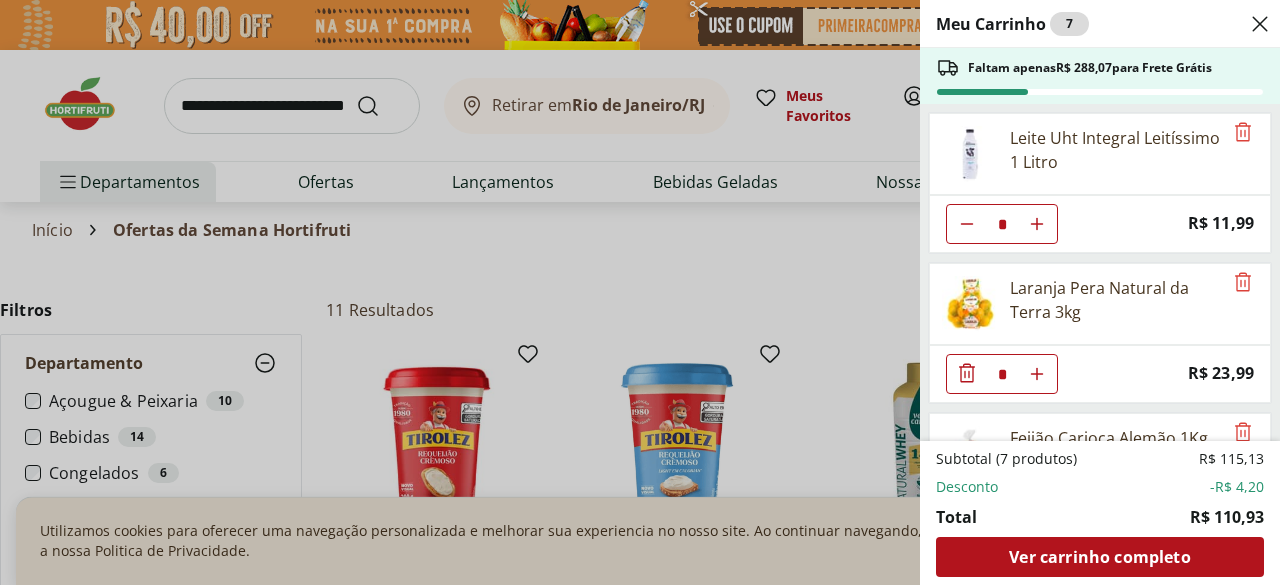 click 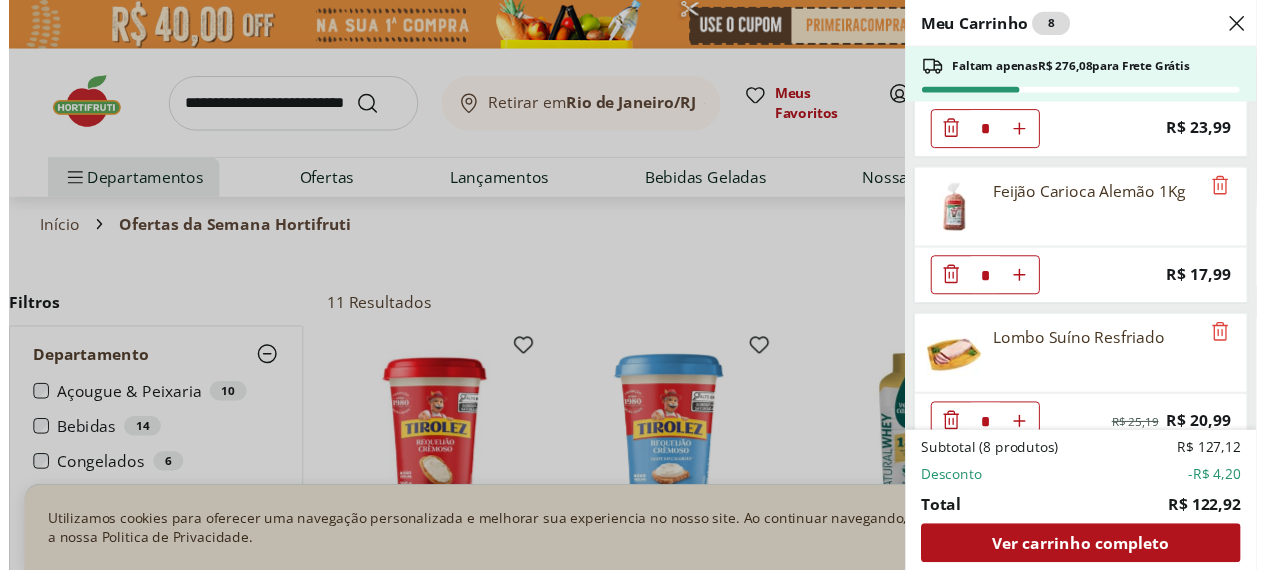 scroll, scrollTop: 262, scrollLeft: 0, axis: vertical 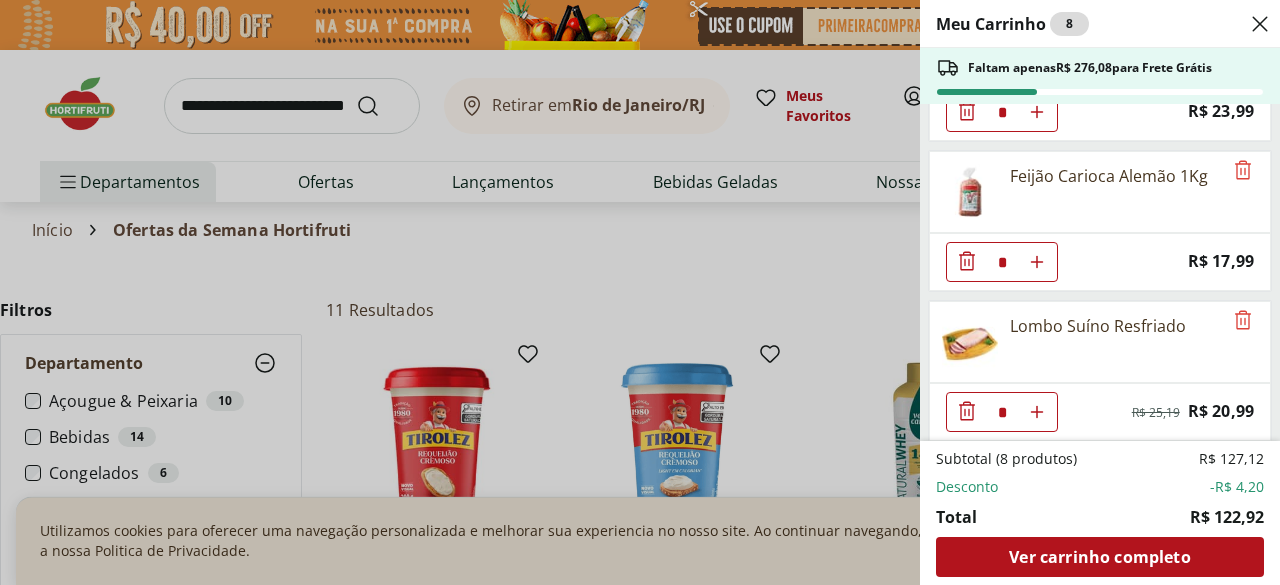 click on "Meu Carrinho 8 Faltam apenas  R$ 276,08  para Frete Grátis Leite Uht Integral Leitíssimo 1 Litro * Price: R$ 11,99 Laranja Pera Natural da Terra 3kg * Price: R$ 23,99 Feijão Carioca Alemão 1Kg * Price: R$ 17,99 Lombo Suíno Resfriado * Original price: R$ 25,19 Price: R$ 20,99 Subtotal (8 produtos) R$ 127,12 Desconto -R$ 4,20 Total R$ 122,92 Ver carrinho completo" at bounding box center [640, 292] 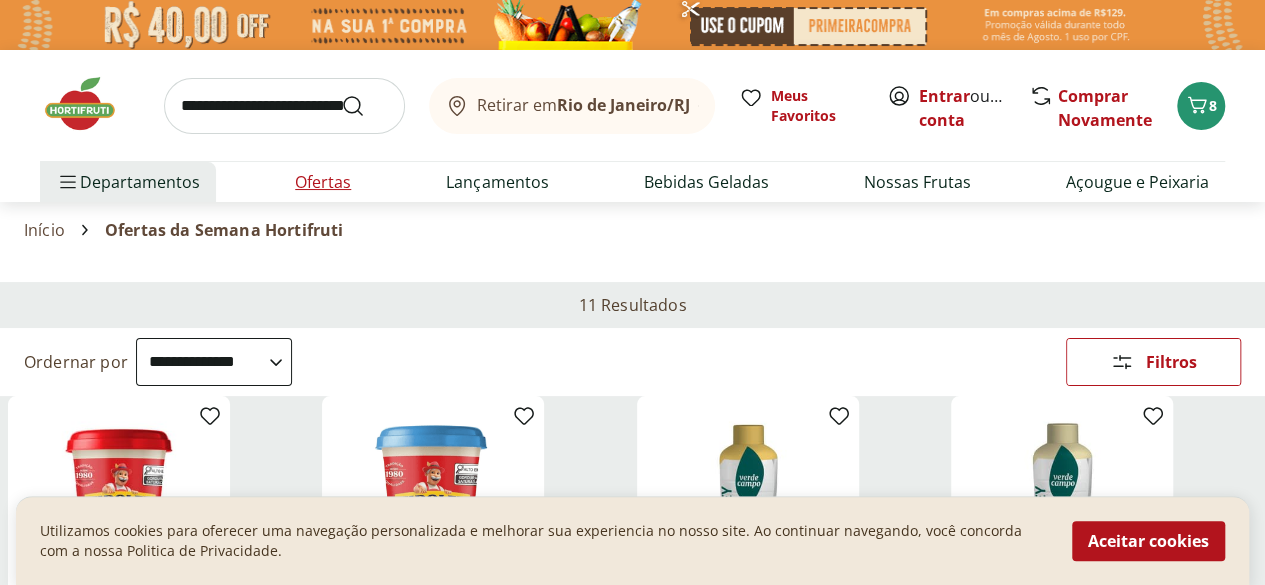 click on "Ofertas" at bounding box center (323, 182) 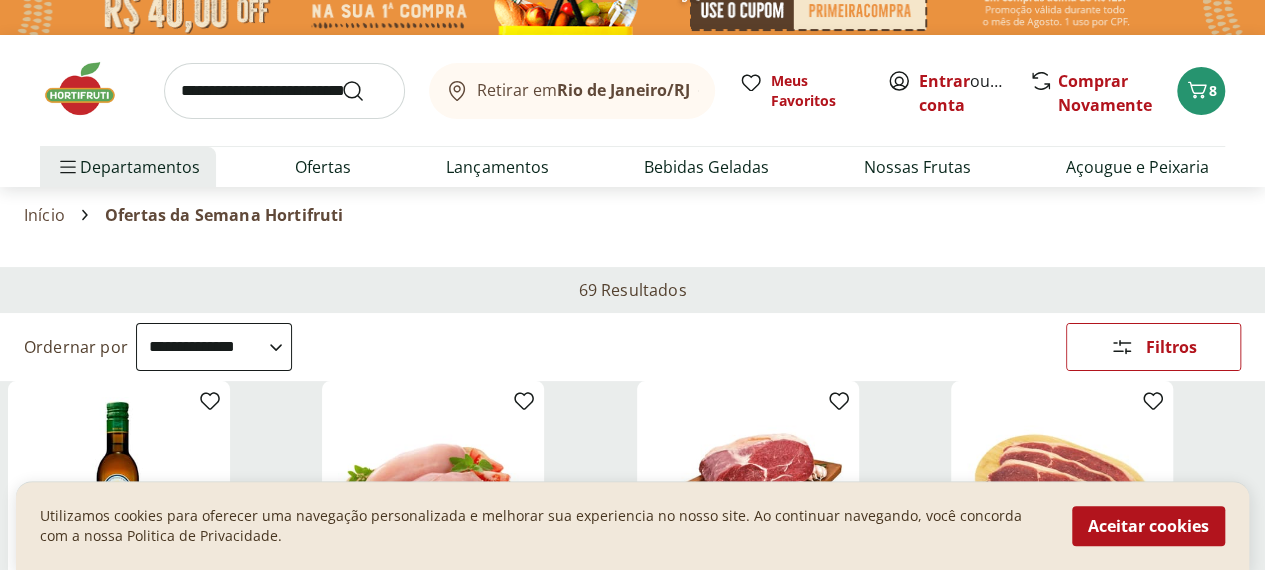 scroll, scrollTop: 158, scrollLeft: 0, axis: vertical 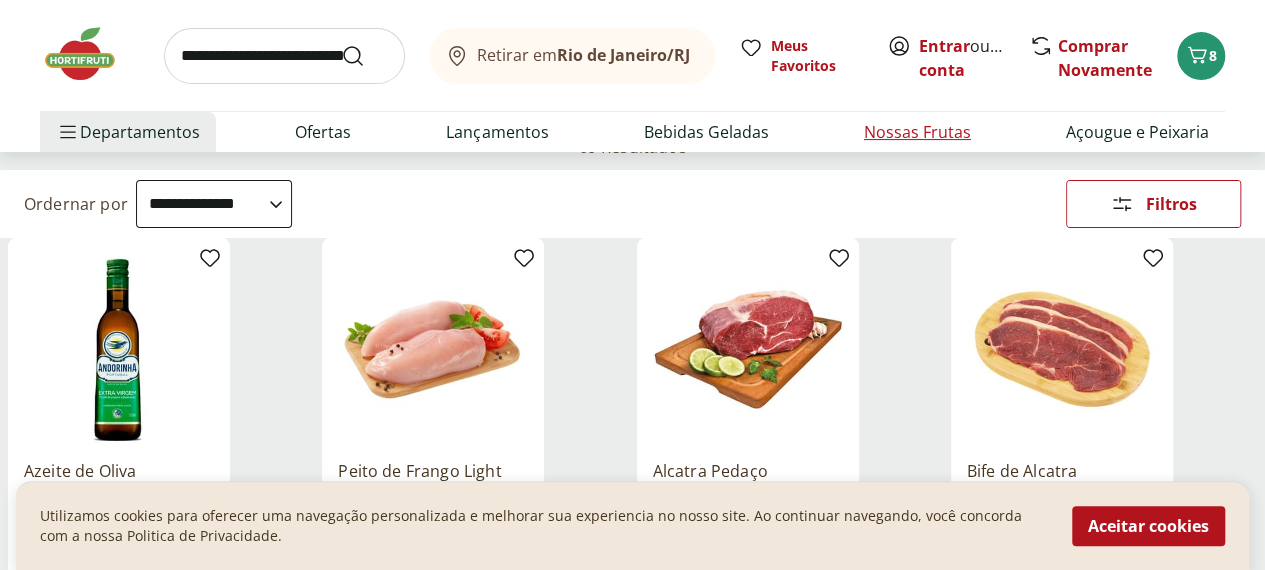 click on "Nossas Frutas" at bounding box center [917, 132] 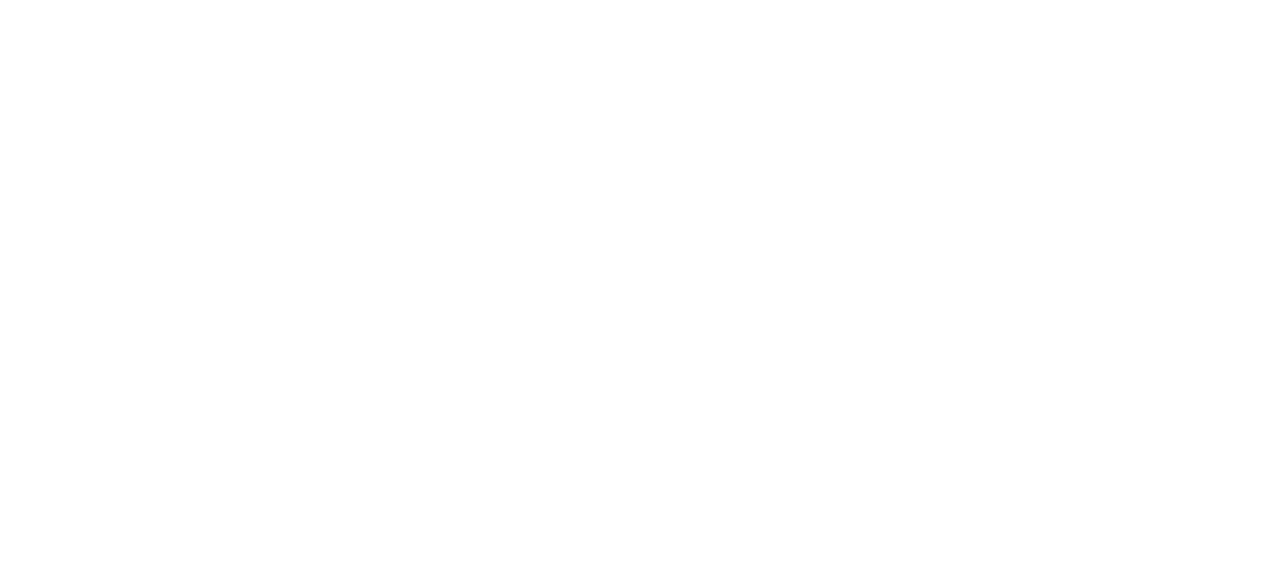 scroll, scrollTop: 0, scrollLeft: 0, axis: both 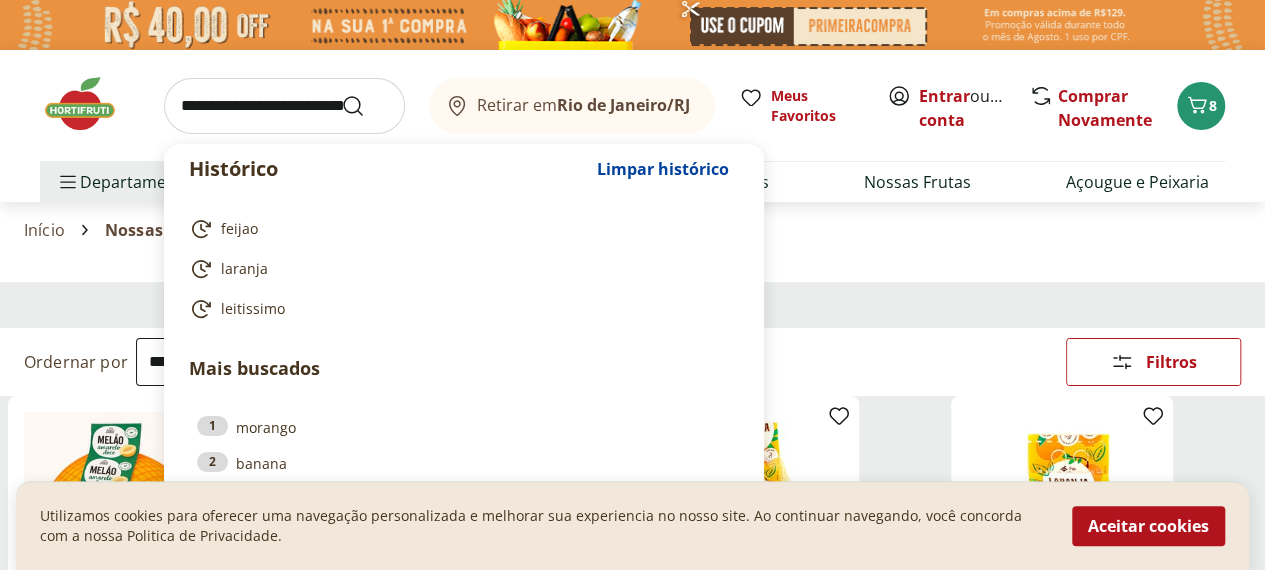 click at bounding box center (284, 106) 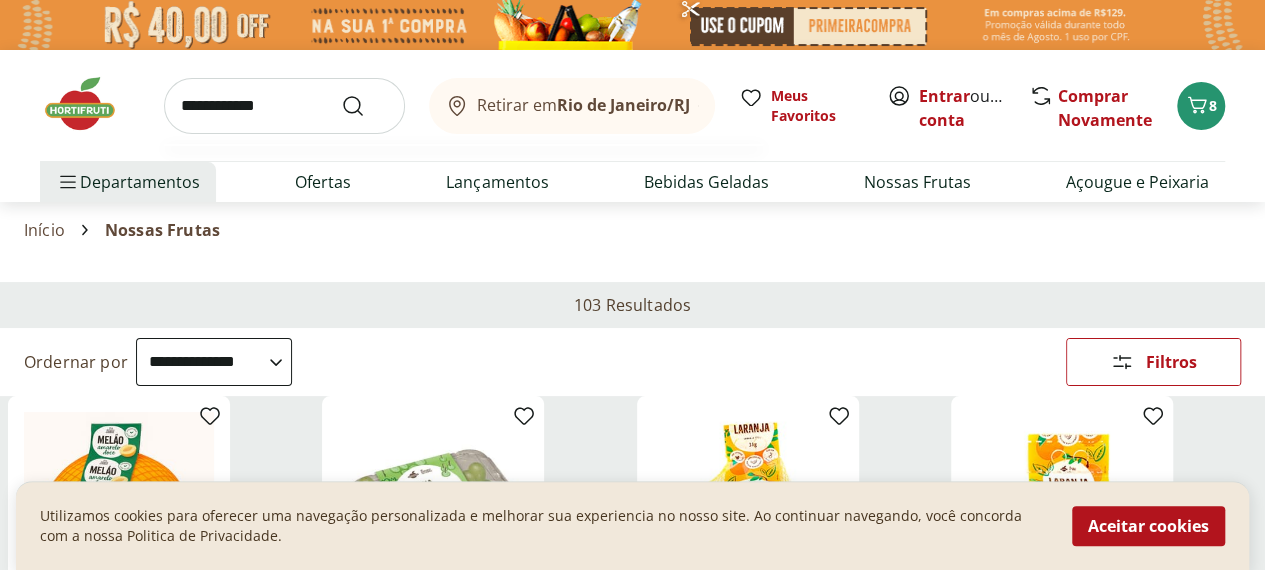 type on "**********" 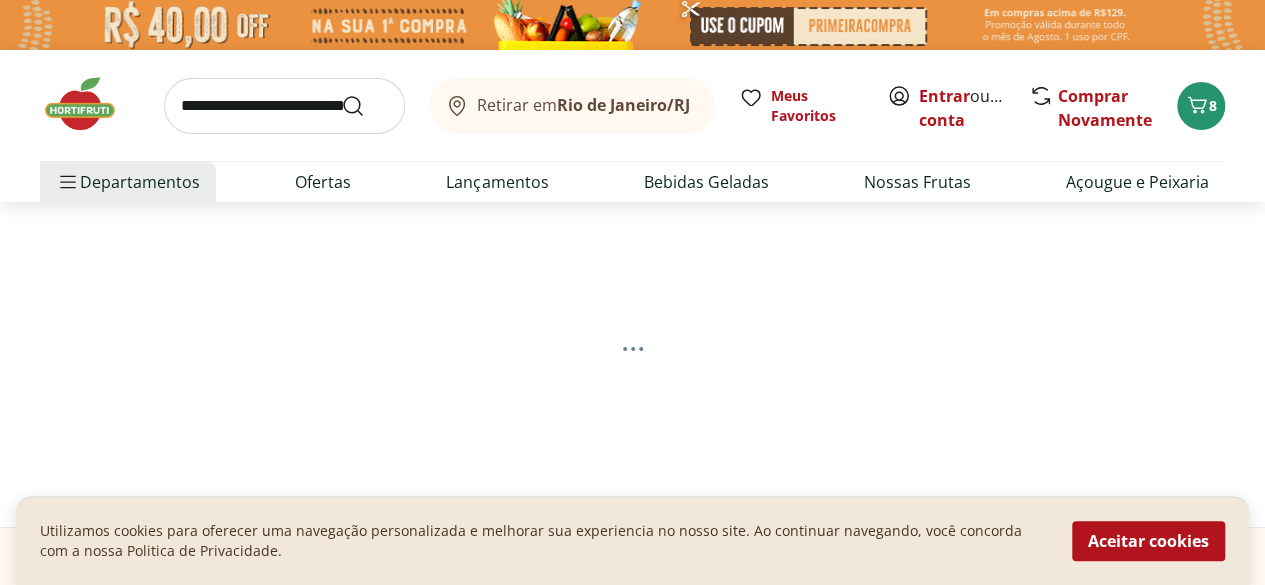 select on "**********" 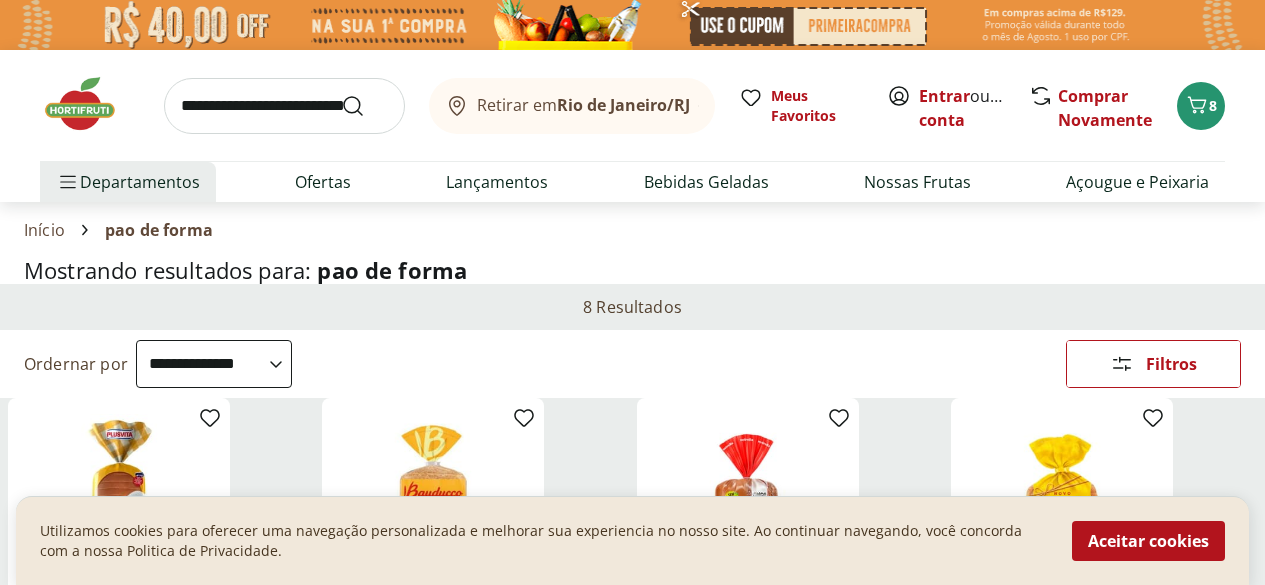 select on "**********" 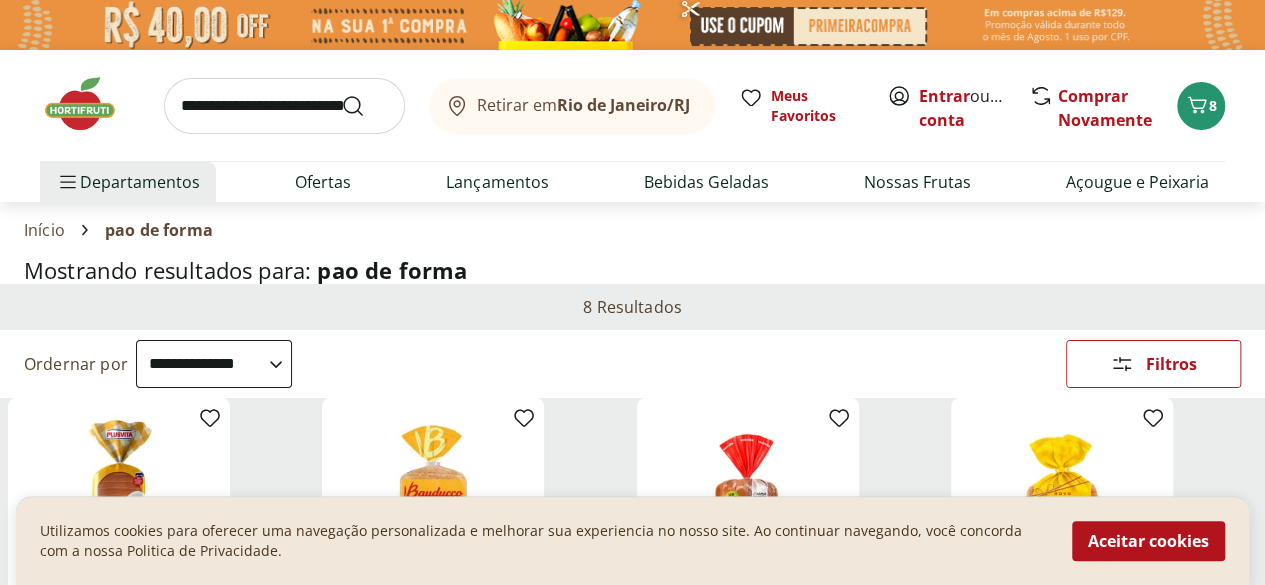 scroll, scrollTop: 0, scrollLeft: 0, axis: both 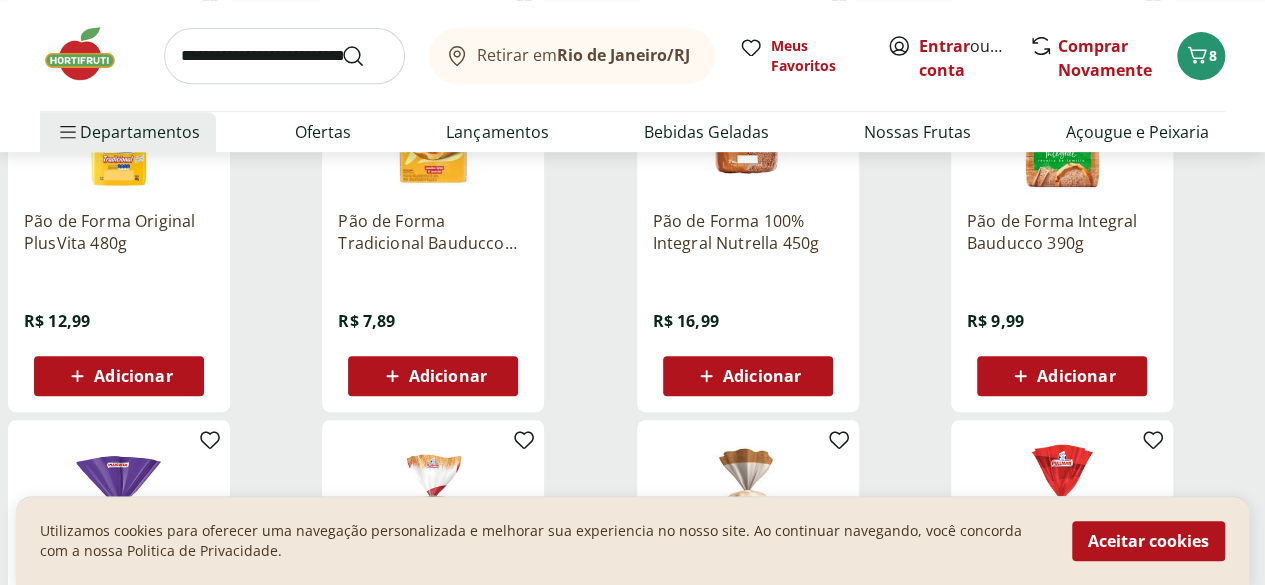 click on "Adicionar" at bounding box center (448, 376) 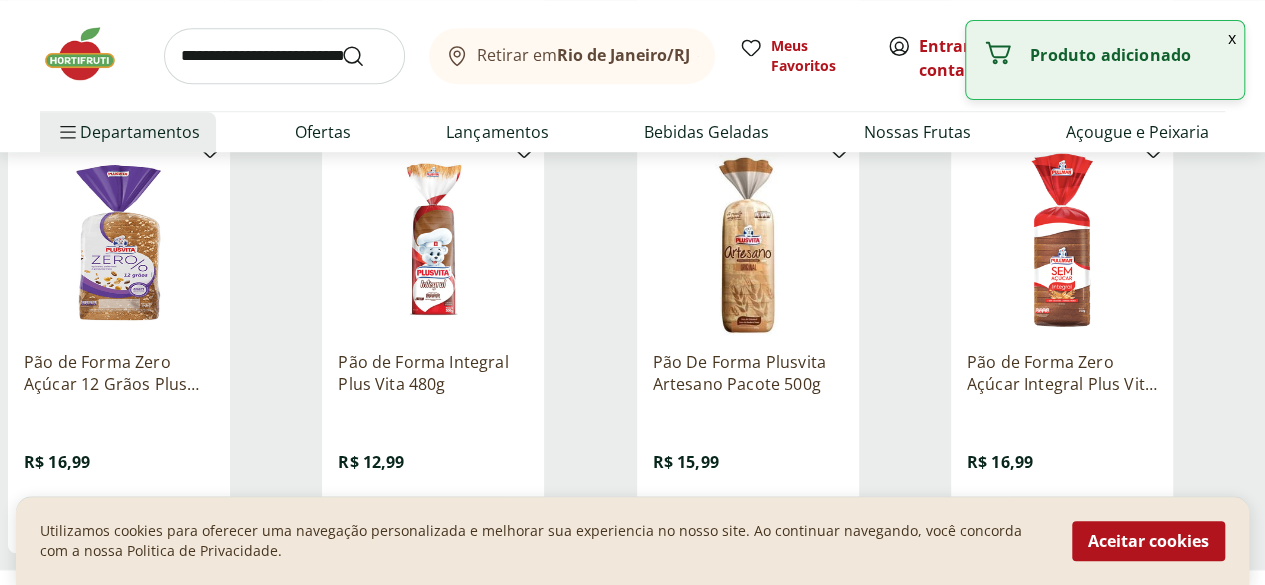 scroll, scrollTop: 712, scrollLeft: 0, axis: vertical 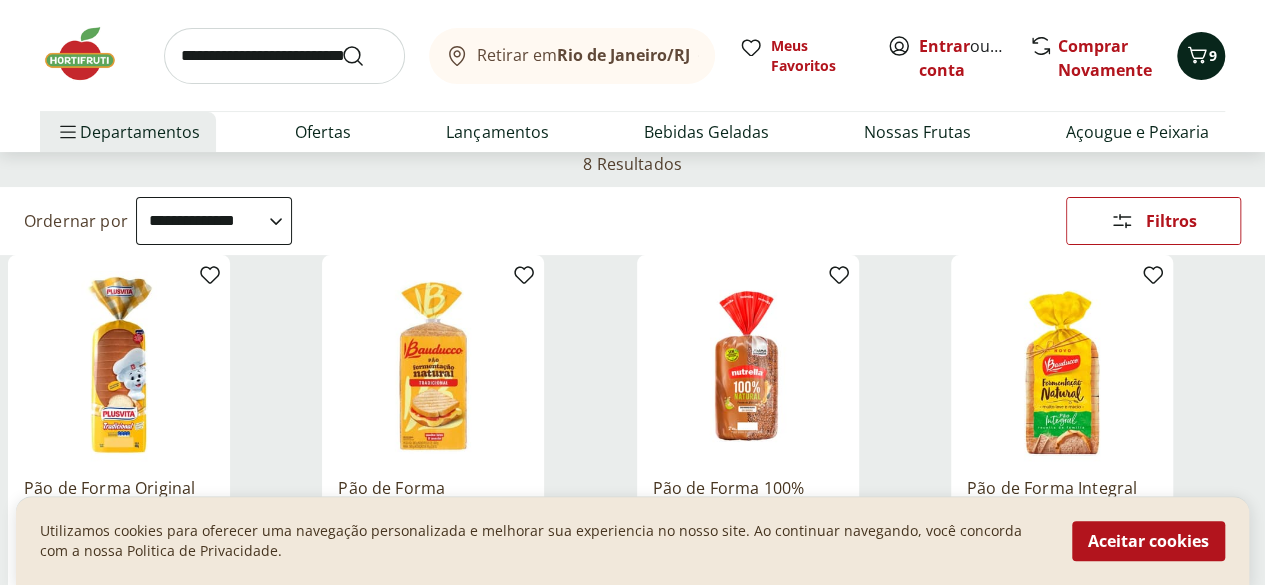 click 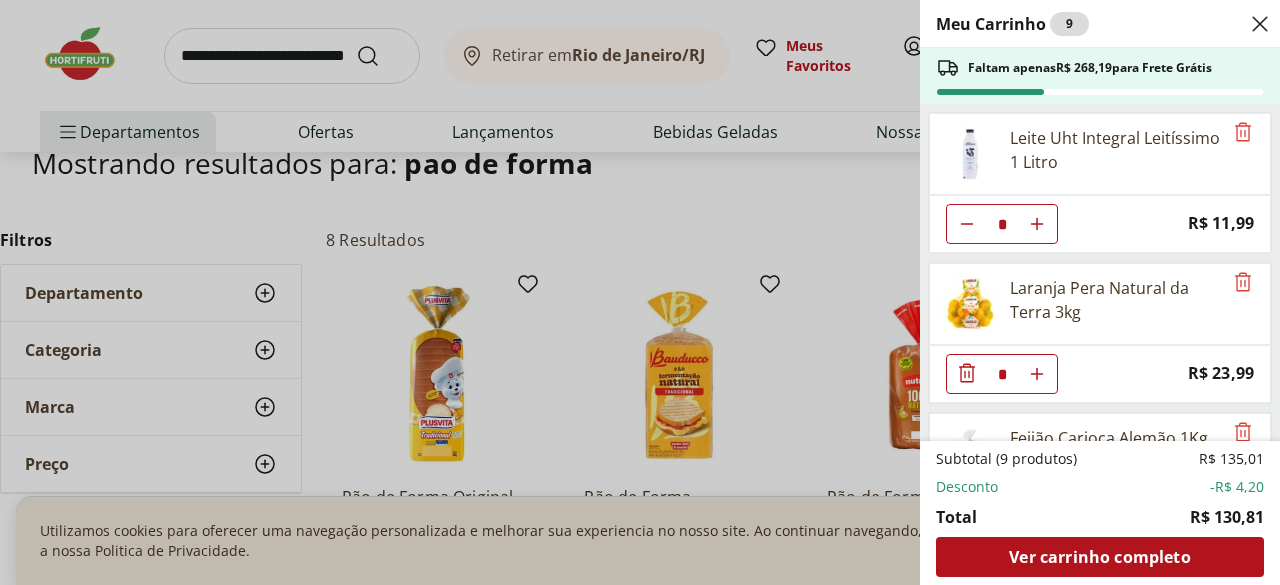 click on "Meu Carrinho 9 Faltam apenas  R$ 268,19  para Frete Grátis Leite Uht Integral Leitíssimo 1 Litro * Price: R$ 11,99 Laranja Pera Natural da Terra 3kg * Price: R$ 23,99 Feijão Carioca Alemão 1Kg * Price: R$ 17,99 Lombo Suíno Resfriado * Original price: R$ 25,19 Price: R$ 20,99 Pão de Forma Tradicional Bauducco 390g * Price: R$ 7,89 Subtotal (9 produtos) R$ 135,01 Desconto -R$ 4,20 Total R$ 130,81 Ver carrinho completo" at bounding box center [640, 292] 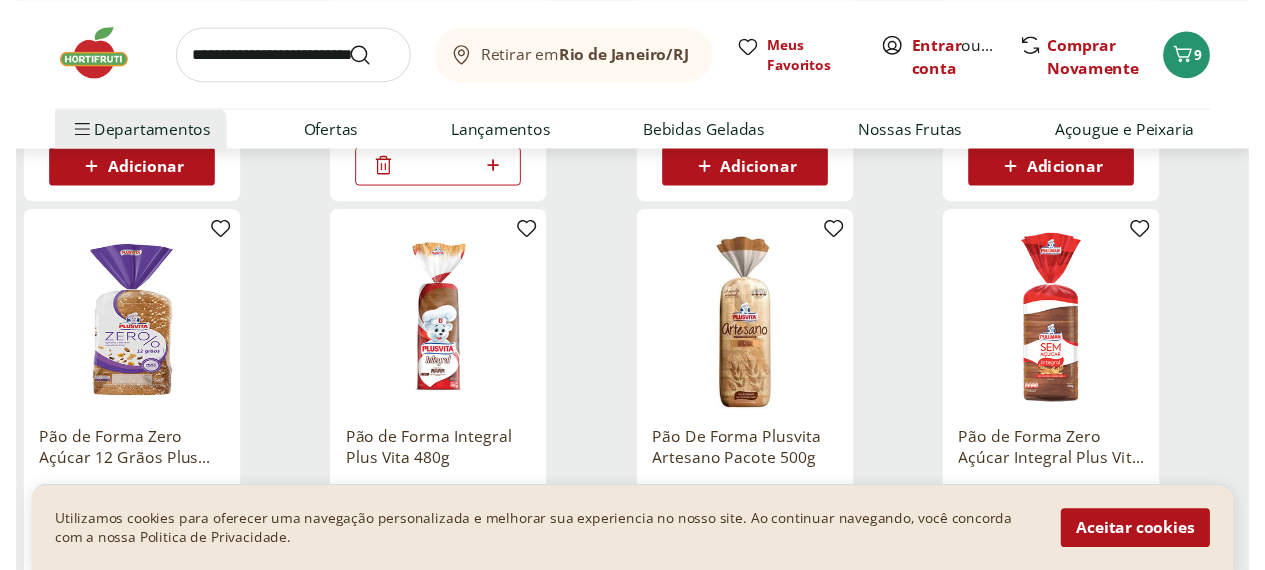 scroll, scrollTop: 0, scrollLeft: 0, axis: both 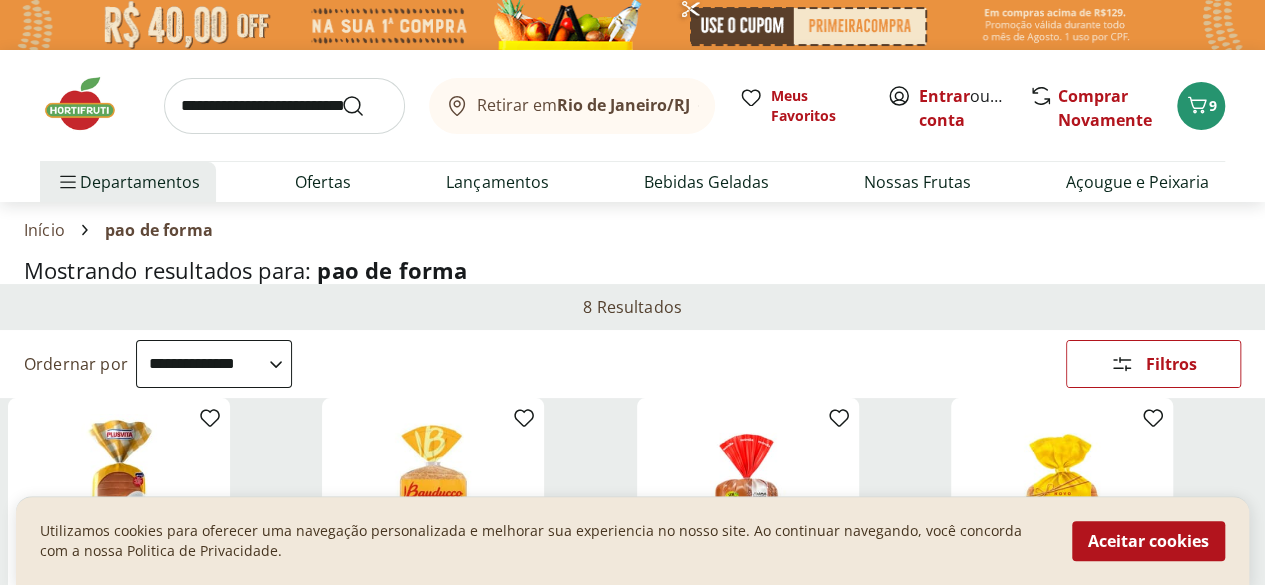 click at bounding box center [284, 106] 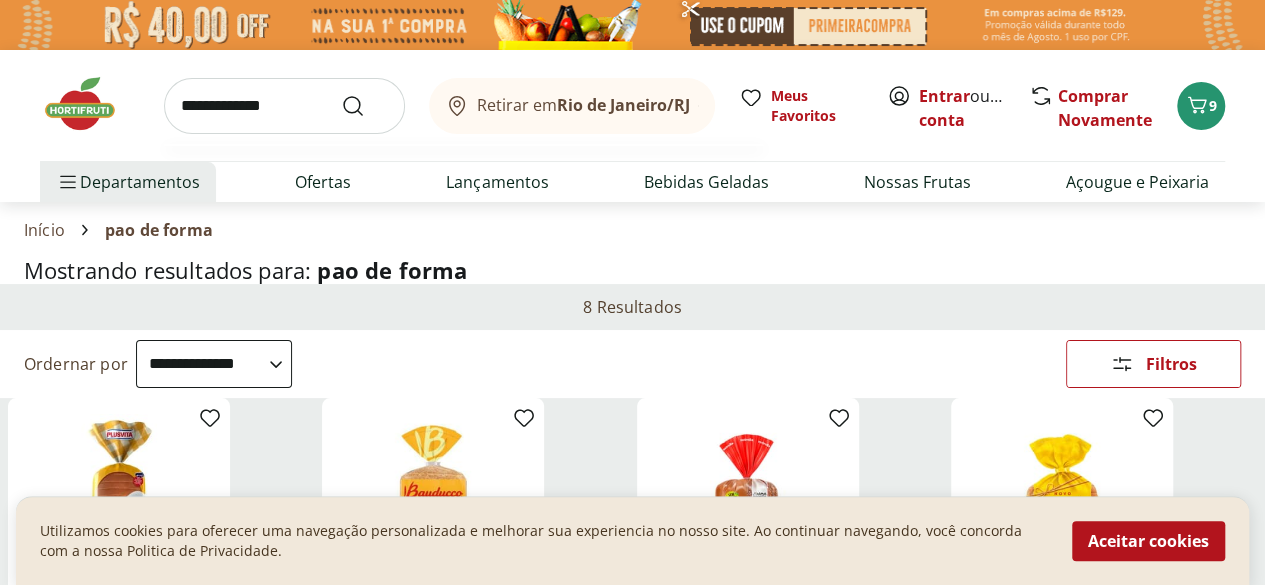 type on "**********" 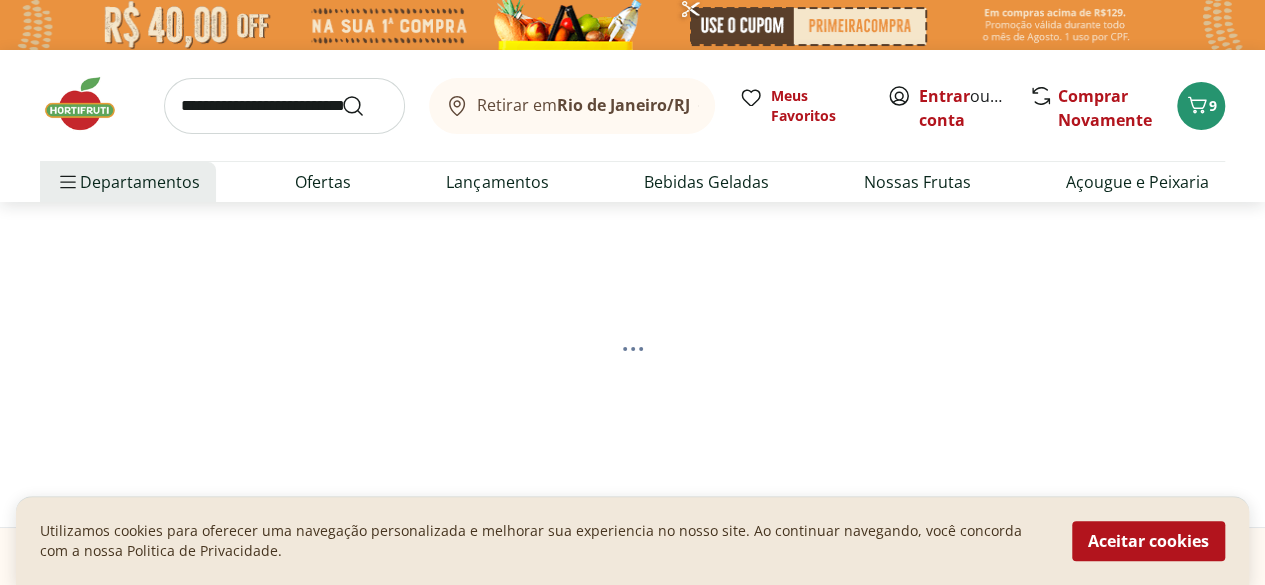 select on "**********" 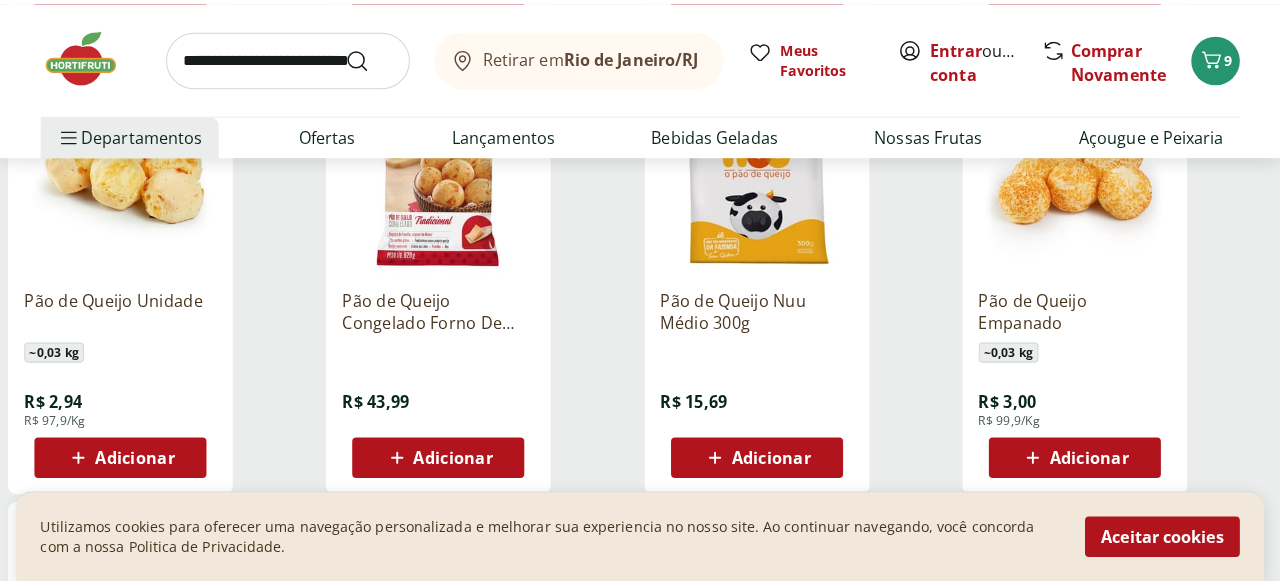 scroll, scrollTop: 828, scrollLeft: 0, axis: vertical 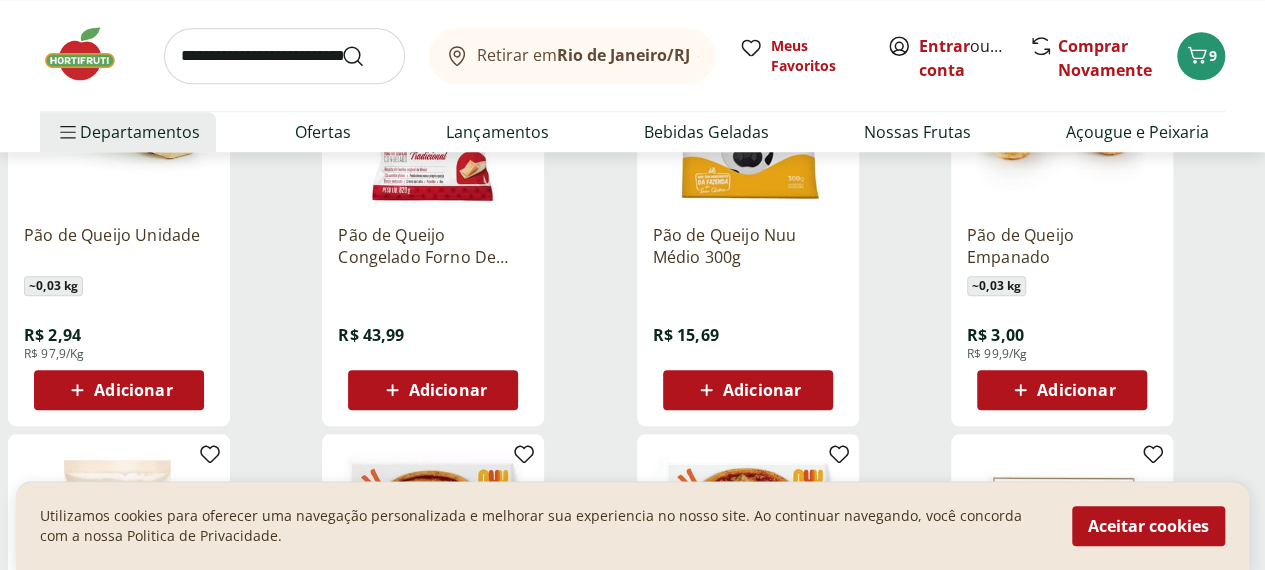 click on "Adicionar" at bounding box center [762, 390] 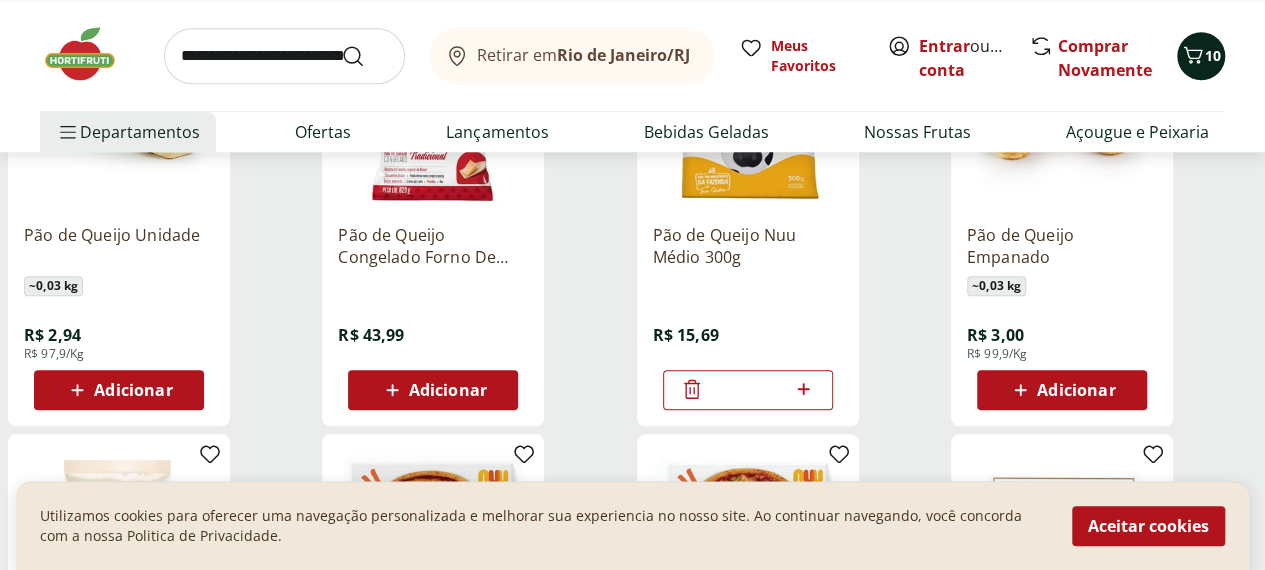 click at bounding box center (1193, 56) 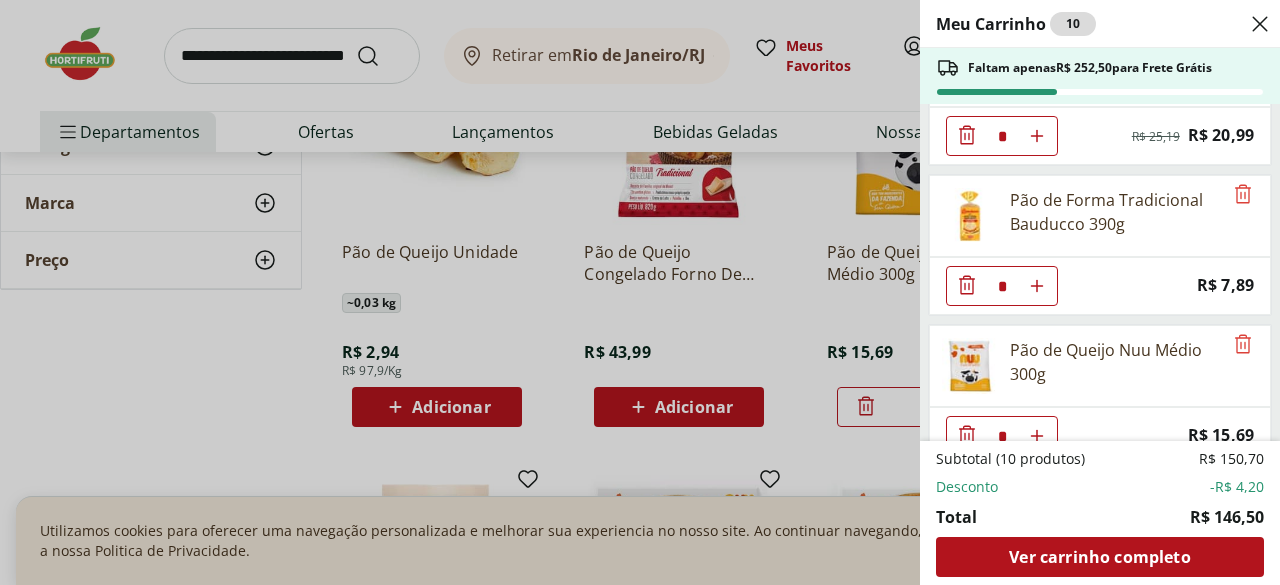scroll, scrollTop: 558, scrollLeft: 0, axis: vertical 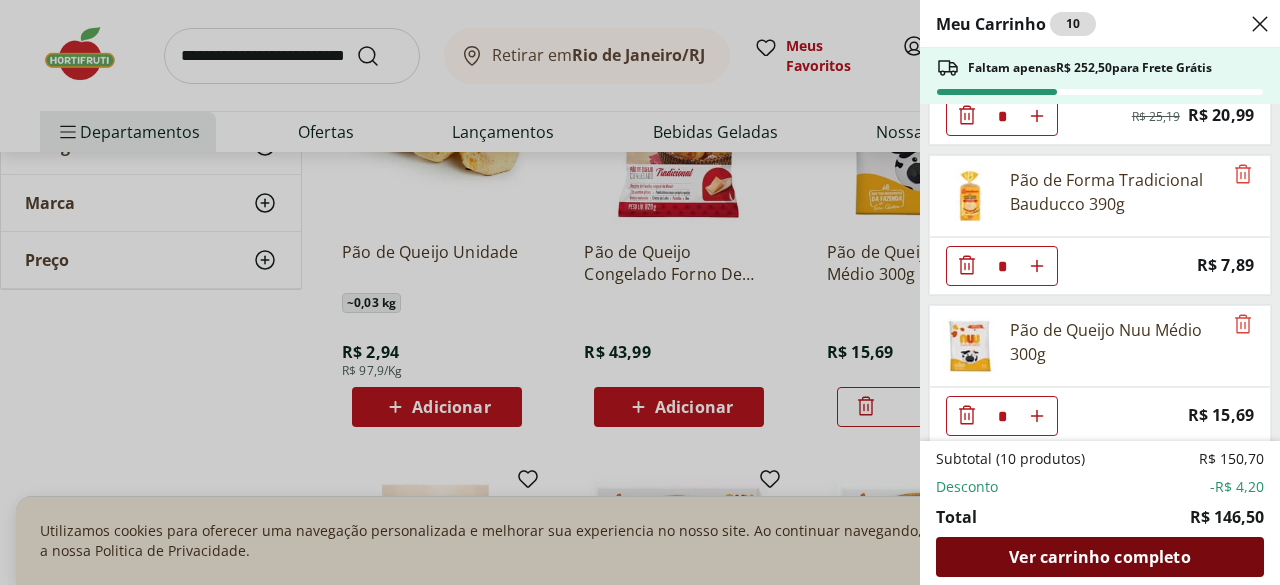 click on "Ver carrinho completo" at bounding box center (1099, 557) 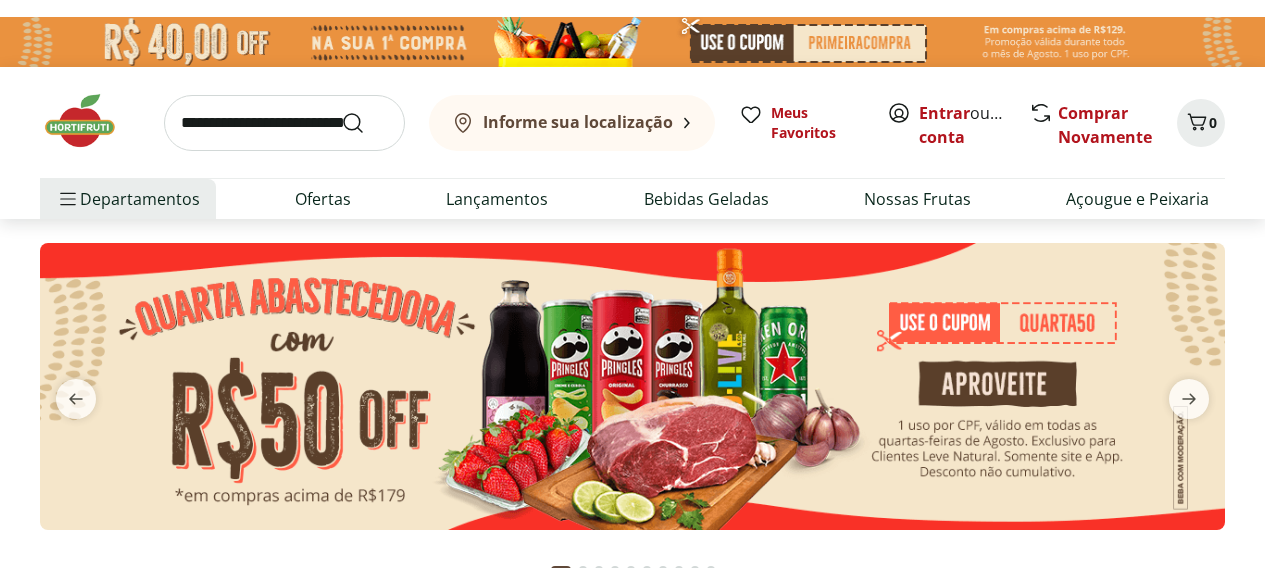 scroll, scrollTop: 0, scrollLeft: 0, axis: both 